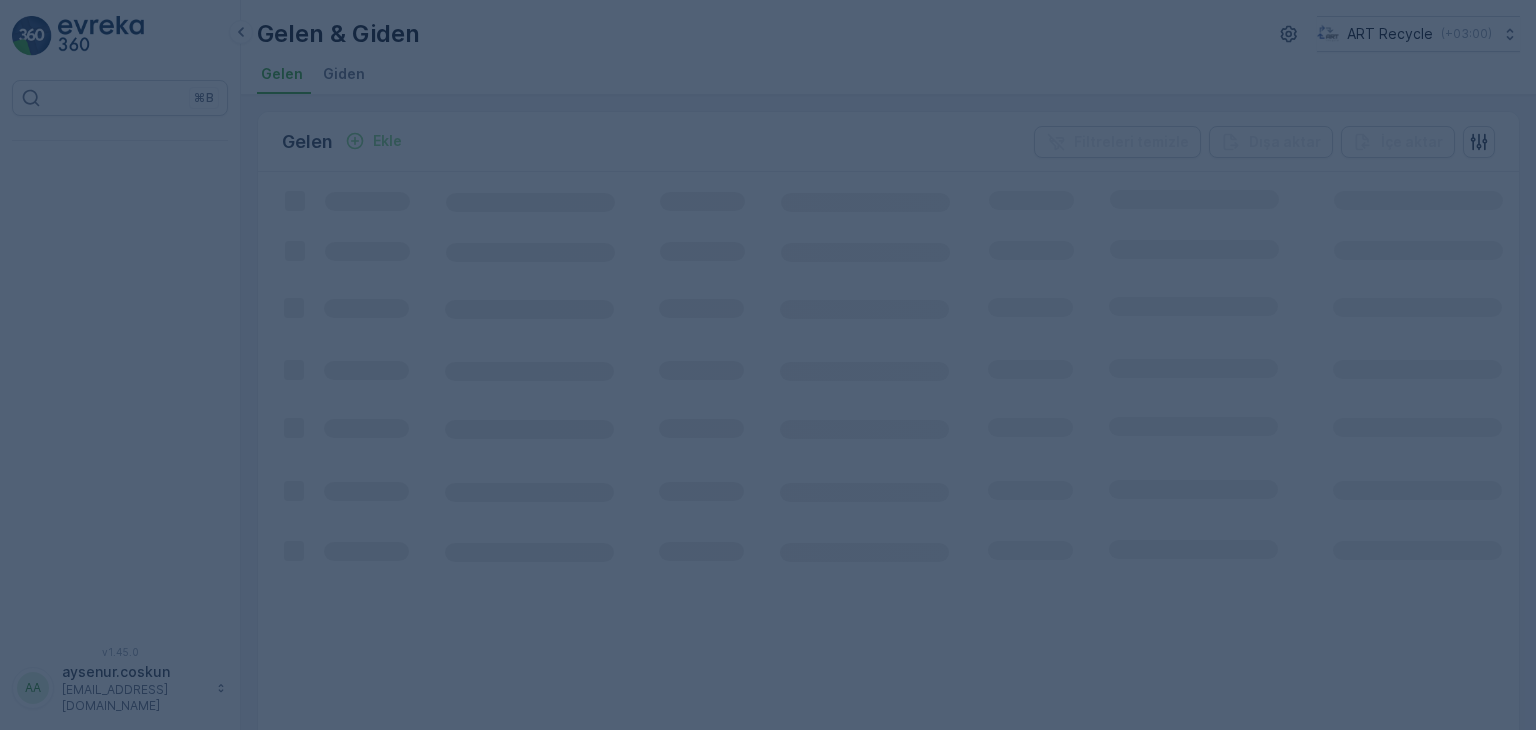 scroll, scrollTop: 0, scrollLeft: 0, axis: both 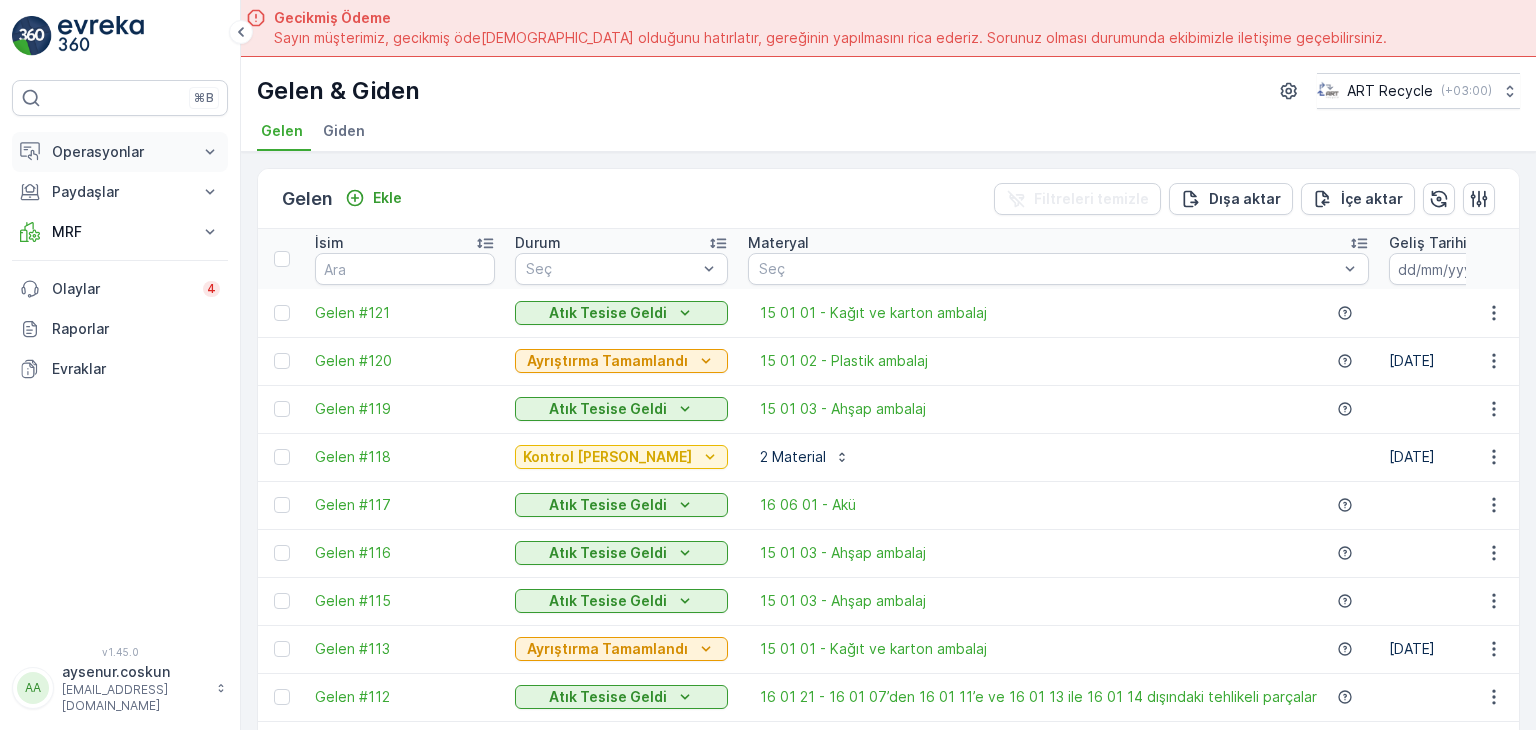 click on "Operasyonlar" at bounding box center [120, 152] 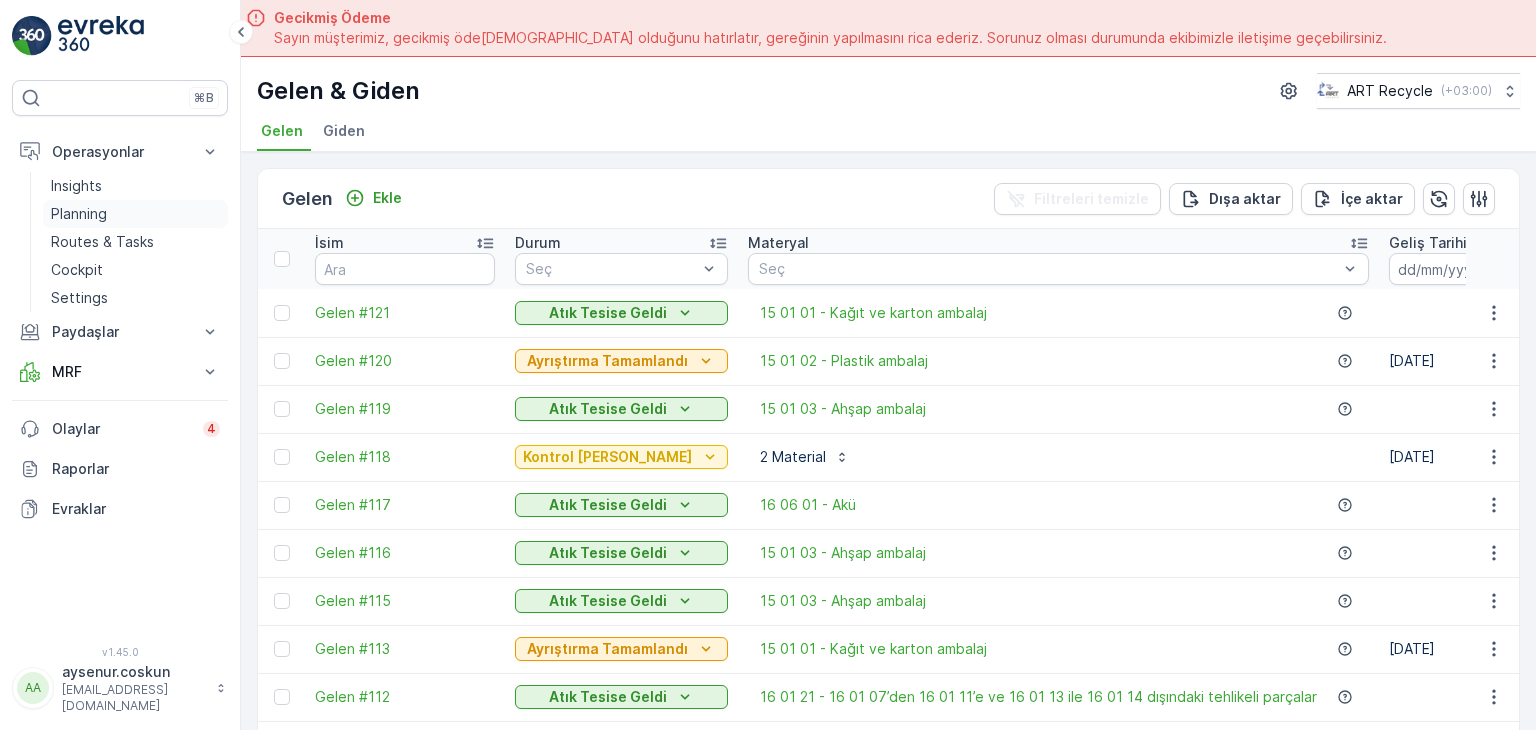 click on "Planning" at bounding box center (135, 214) 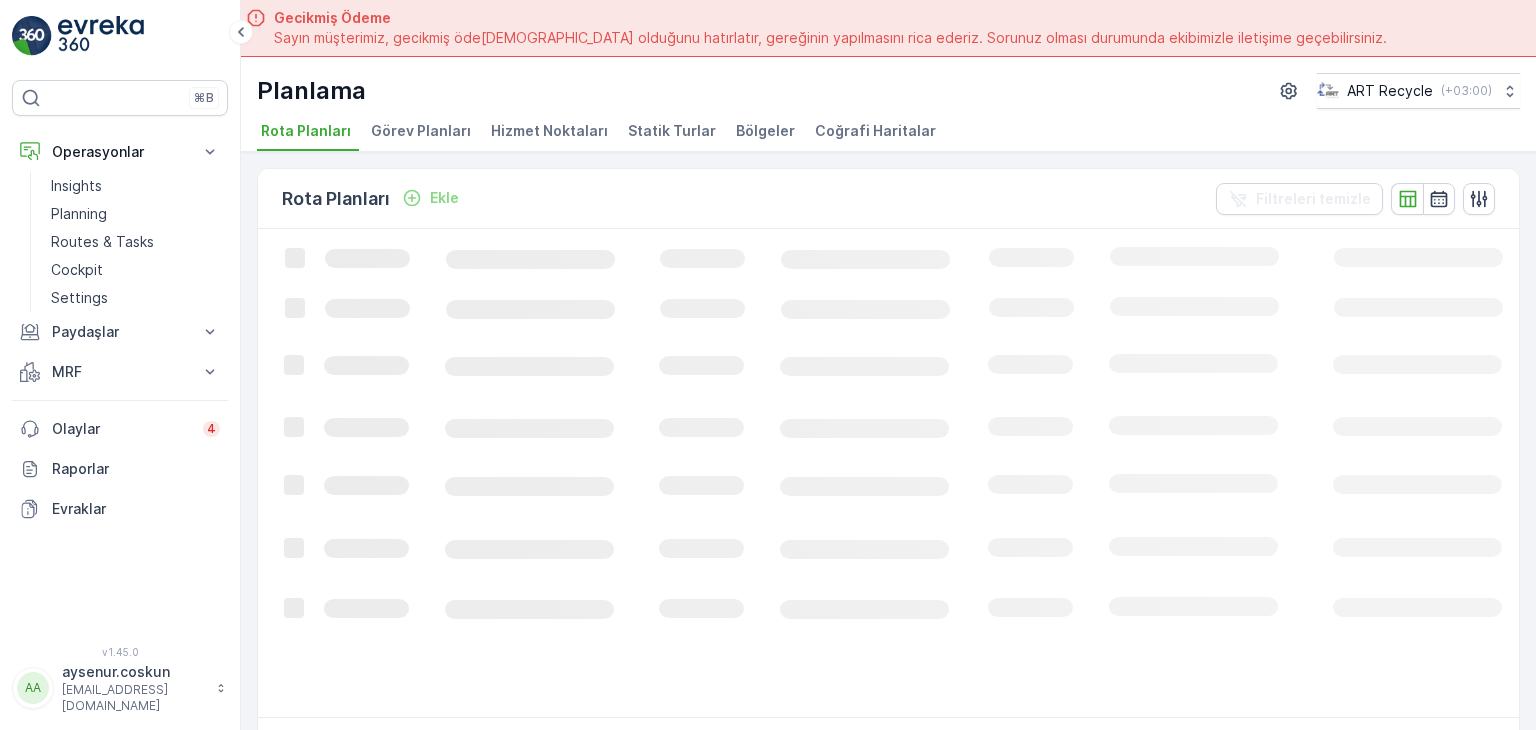click on "Hizmet Noktaları" at bounding box center [549, 131] 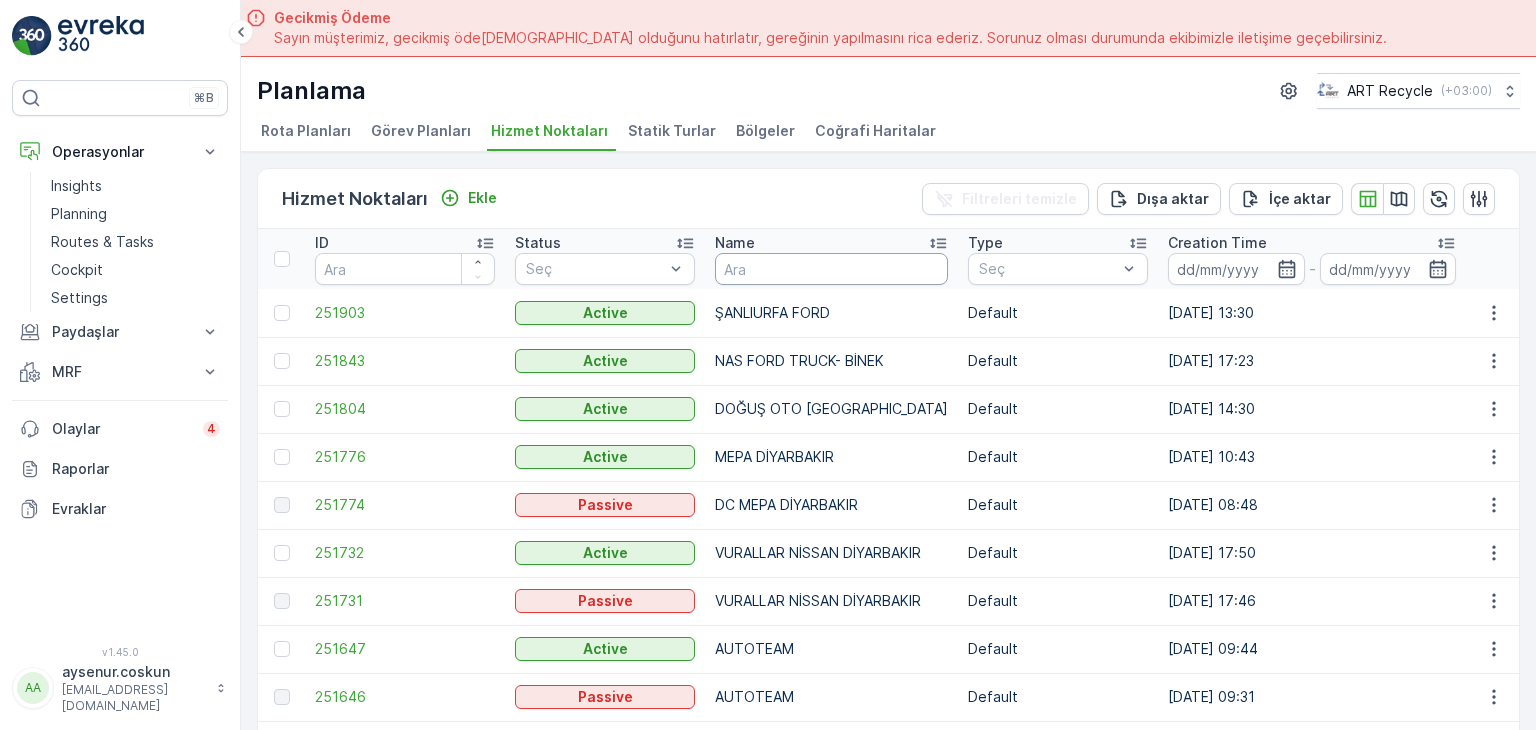 click at bounding box center [831, 269] 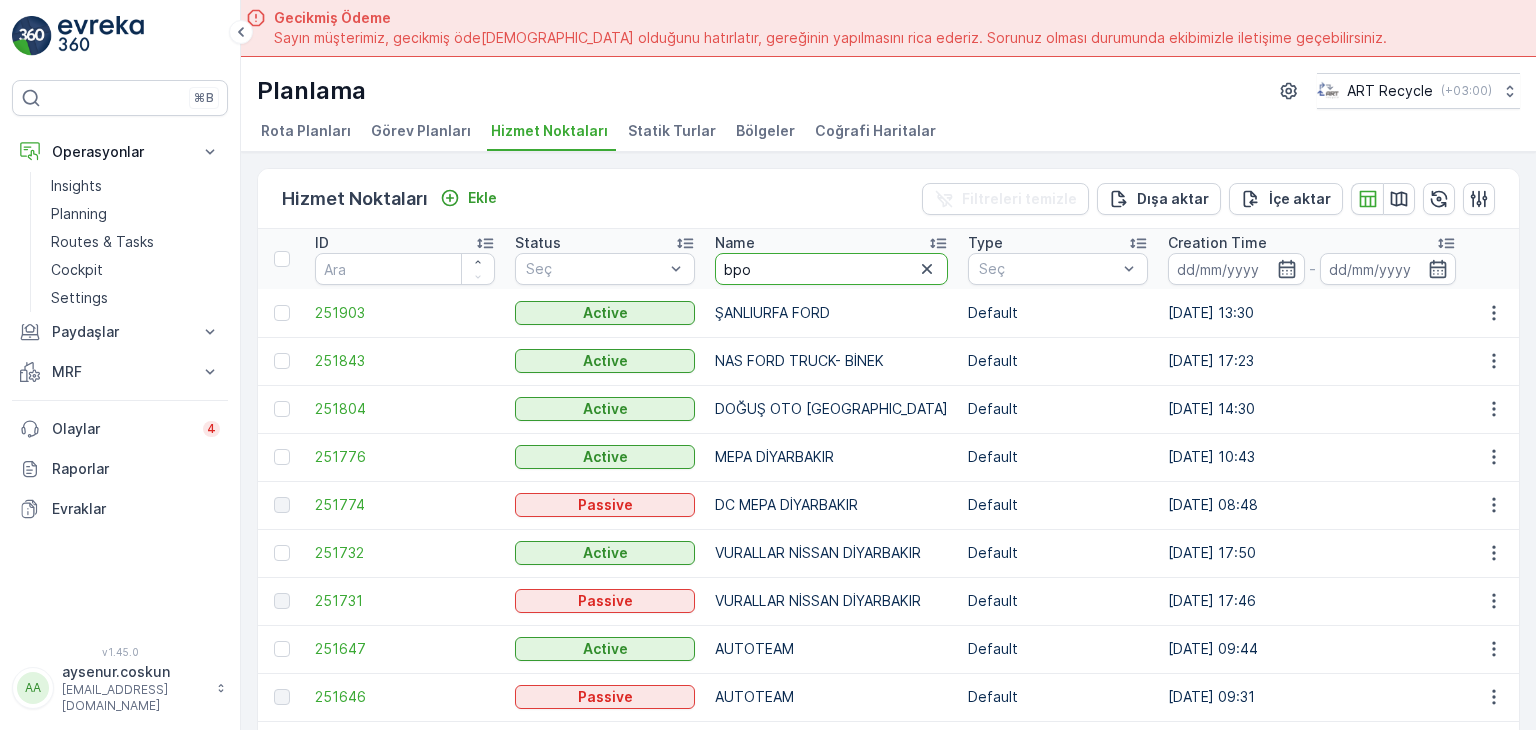 type on "bpo" 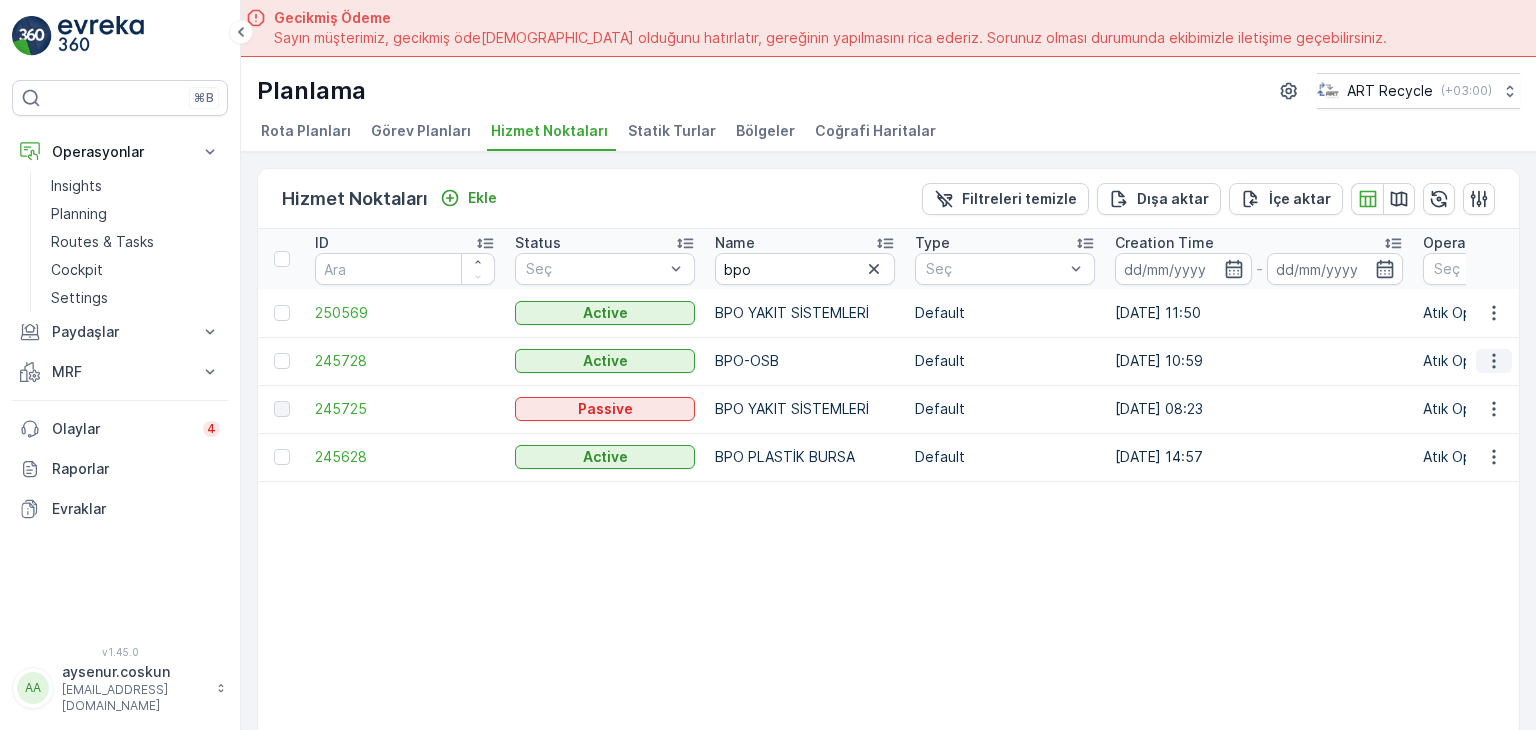 click 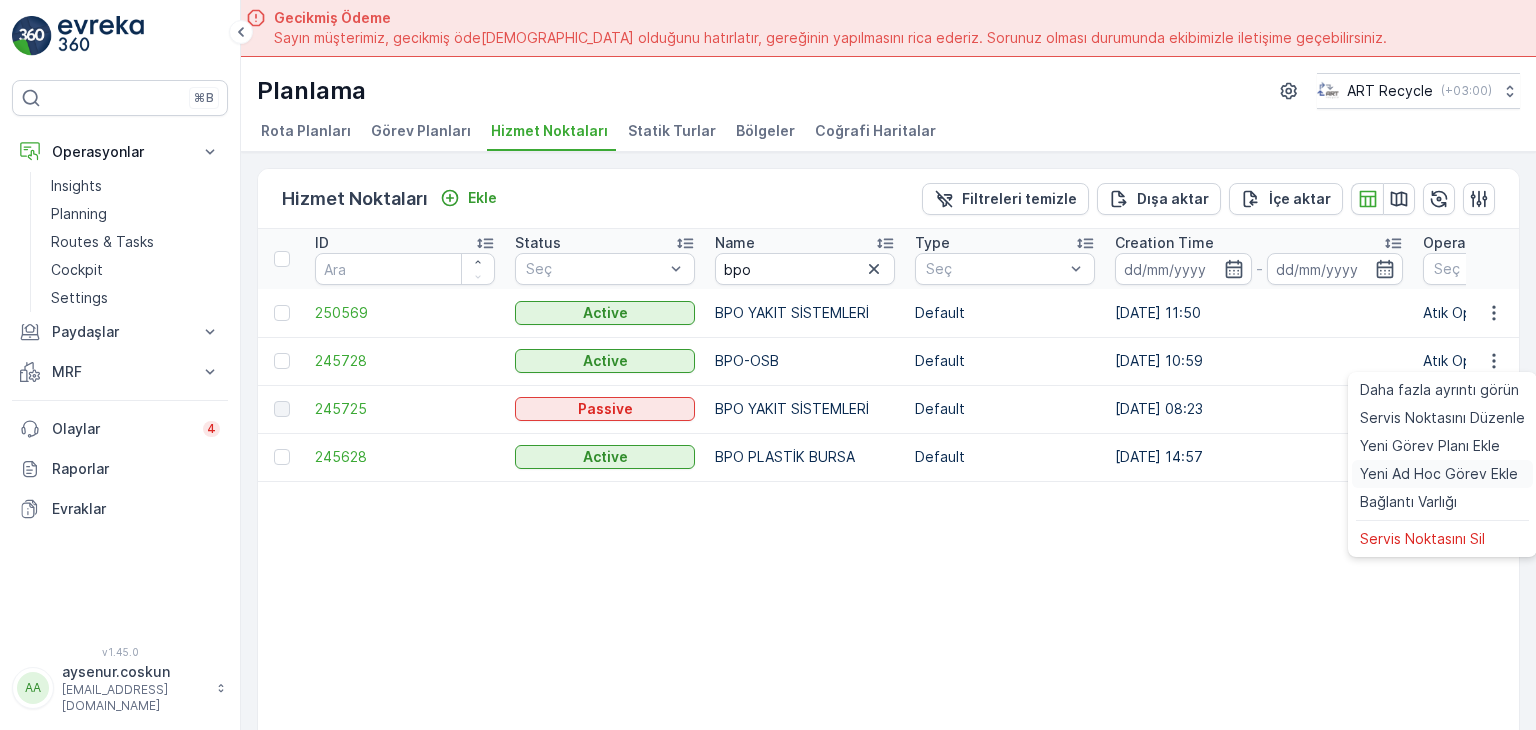 click on "Yeni Ad Hoc Görev Ekle" at bounding box center [1439, 474] 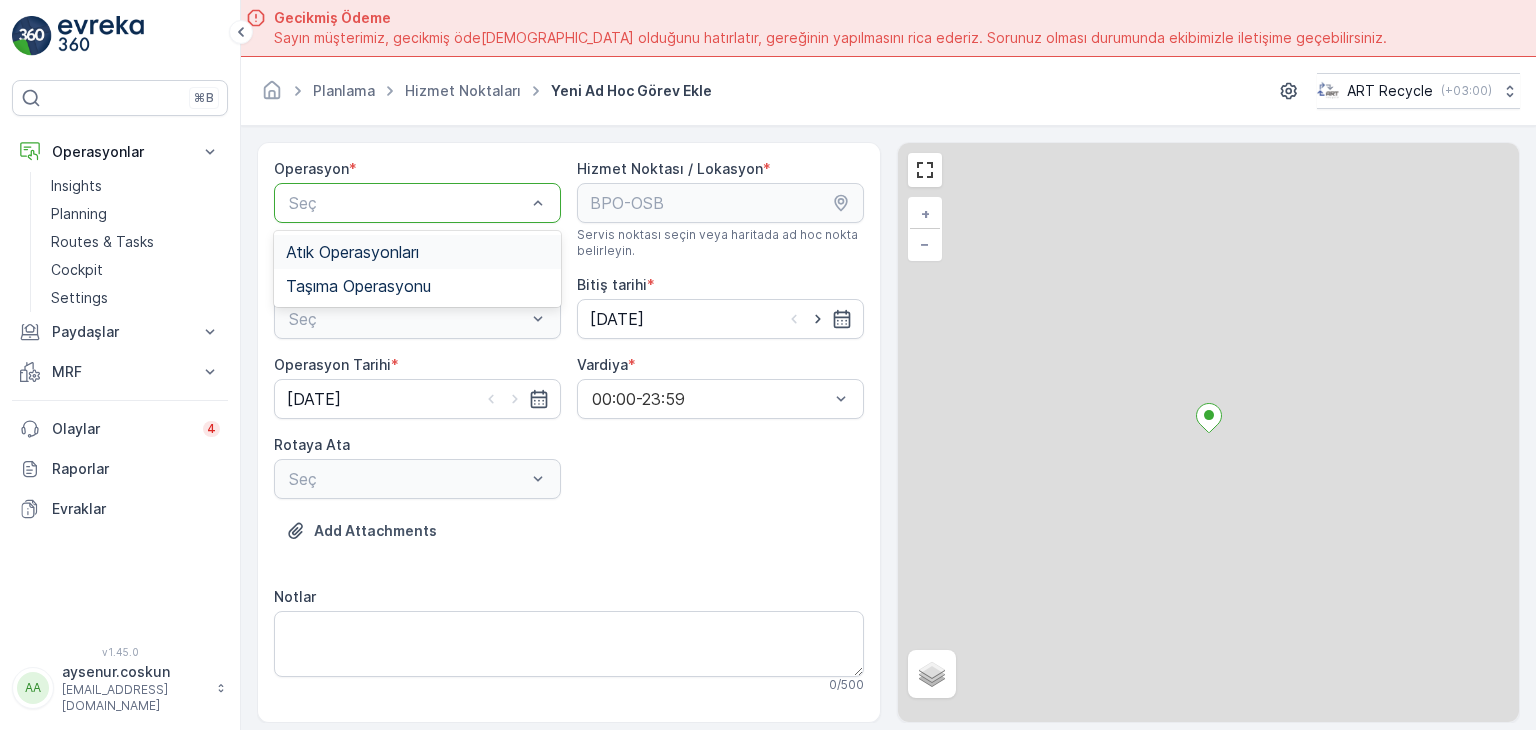 click at bounding box center (407, 203) 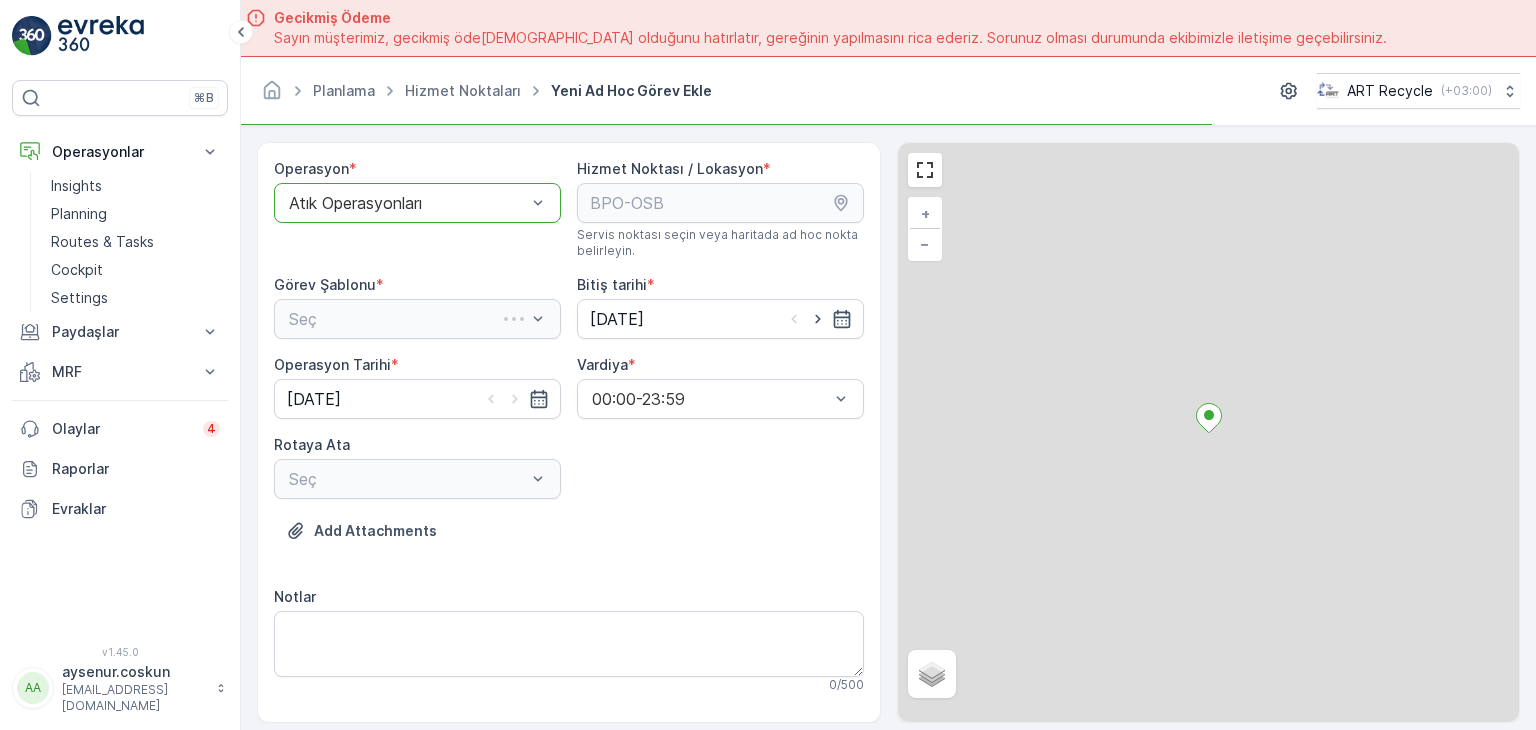 click on "Seç" at bounding box center [417, 319] 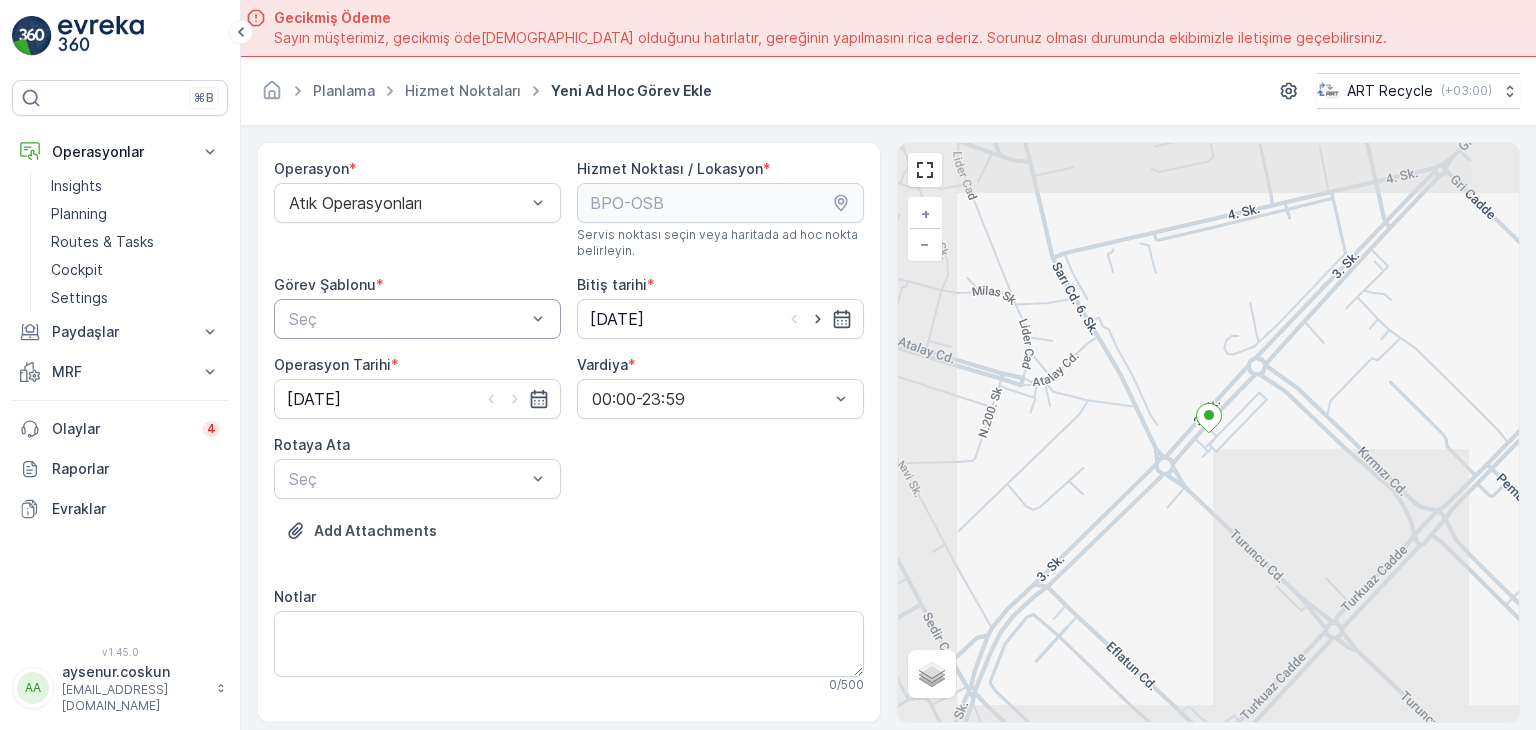 click at bounding box center (407, 319) 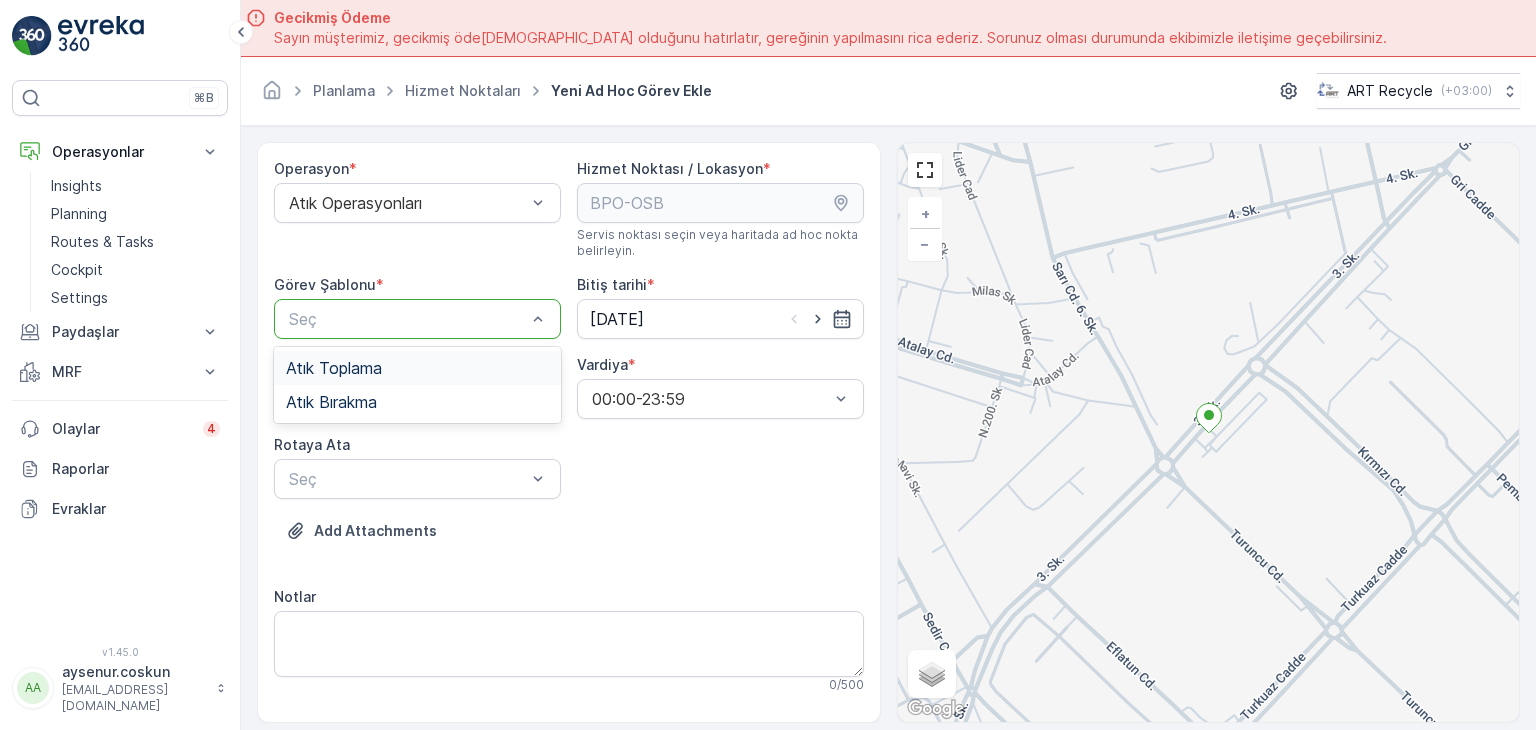 click on "Atık Toplama" at bounding box center [334, 368] 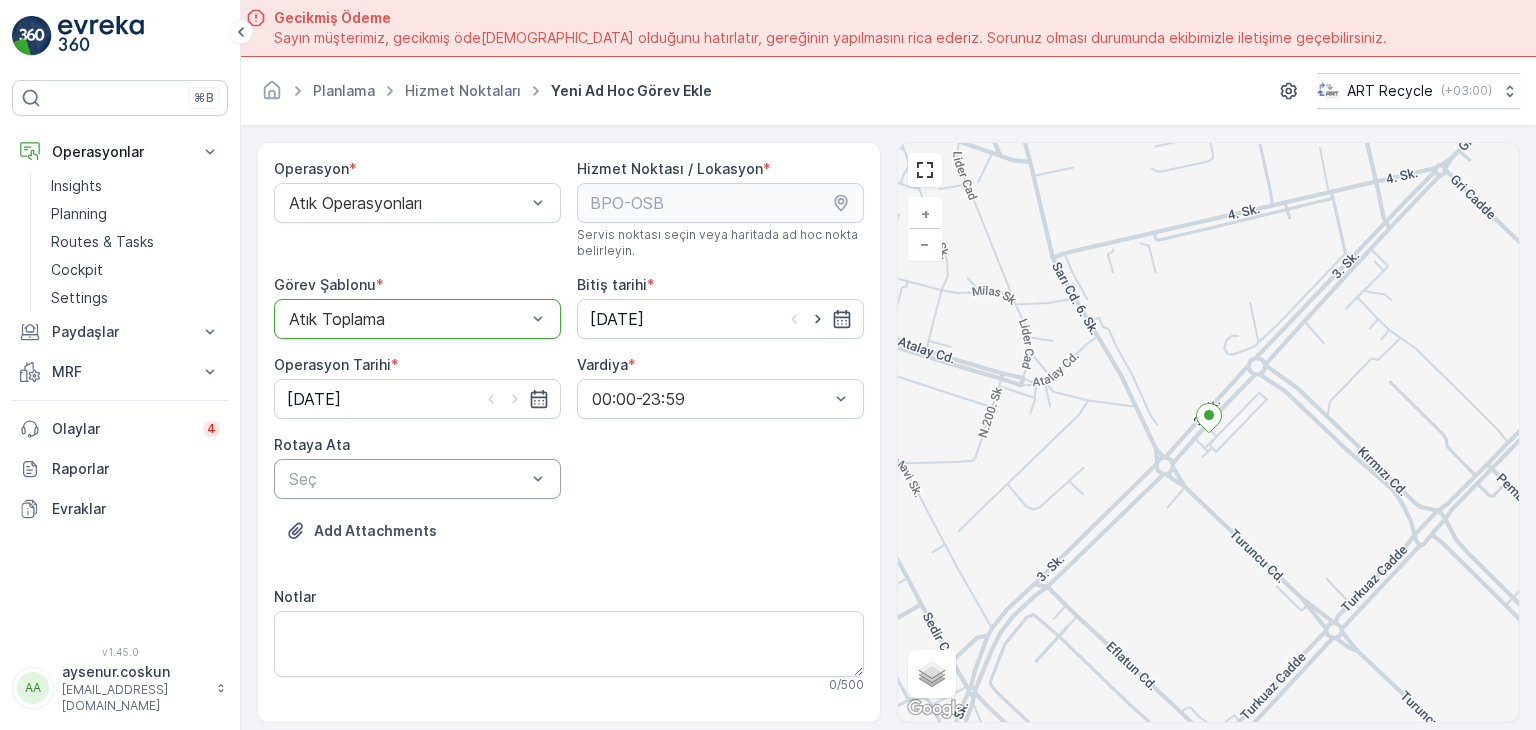 click at bounding box center (407, 479) 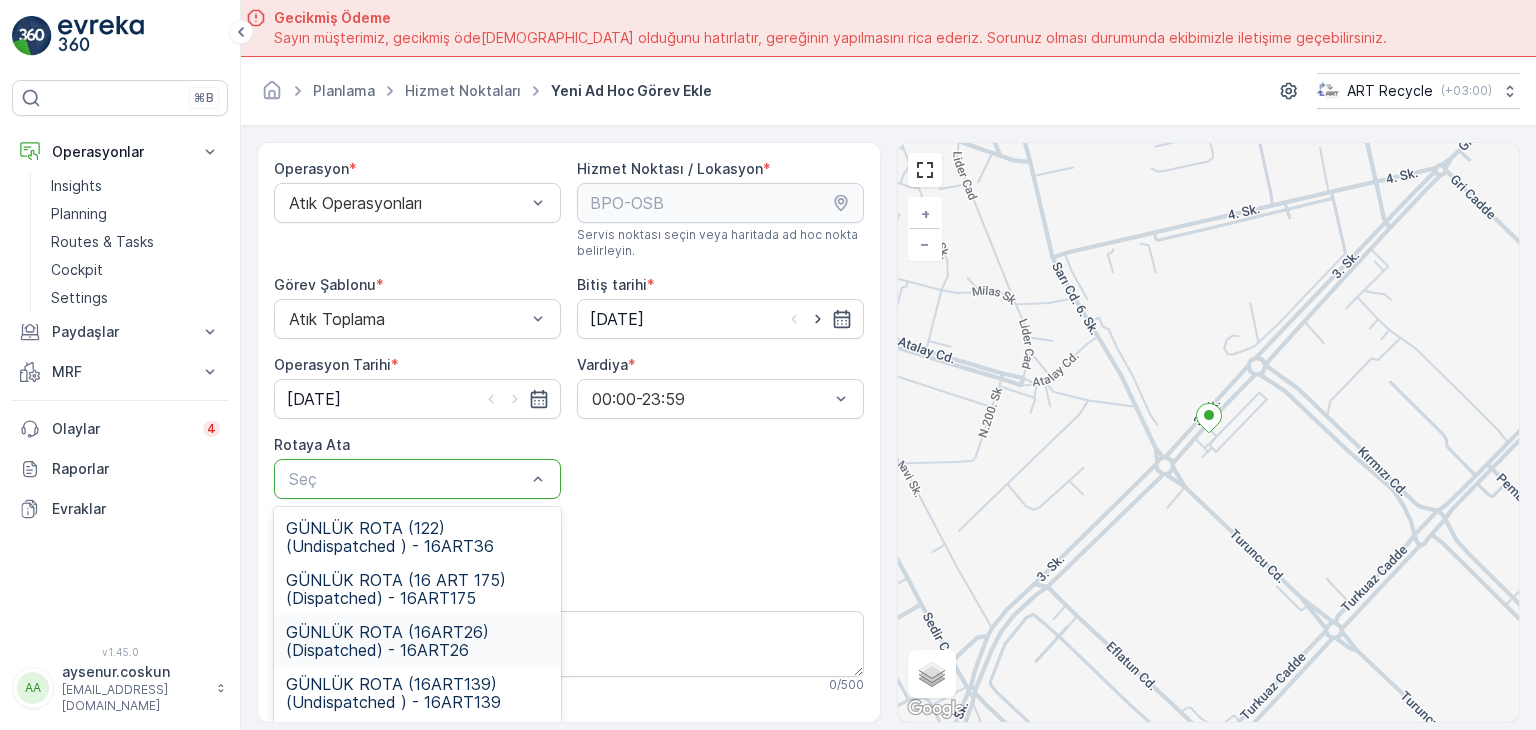 click on "GÜNLÜK ROTA (16ART26) (Dispatched) - 16ART26" at bounding box center [417, 641] 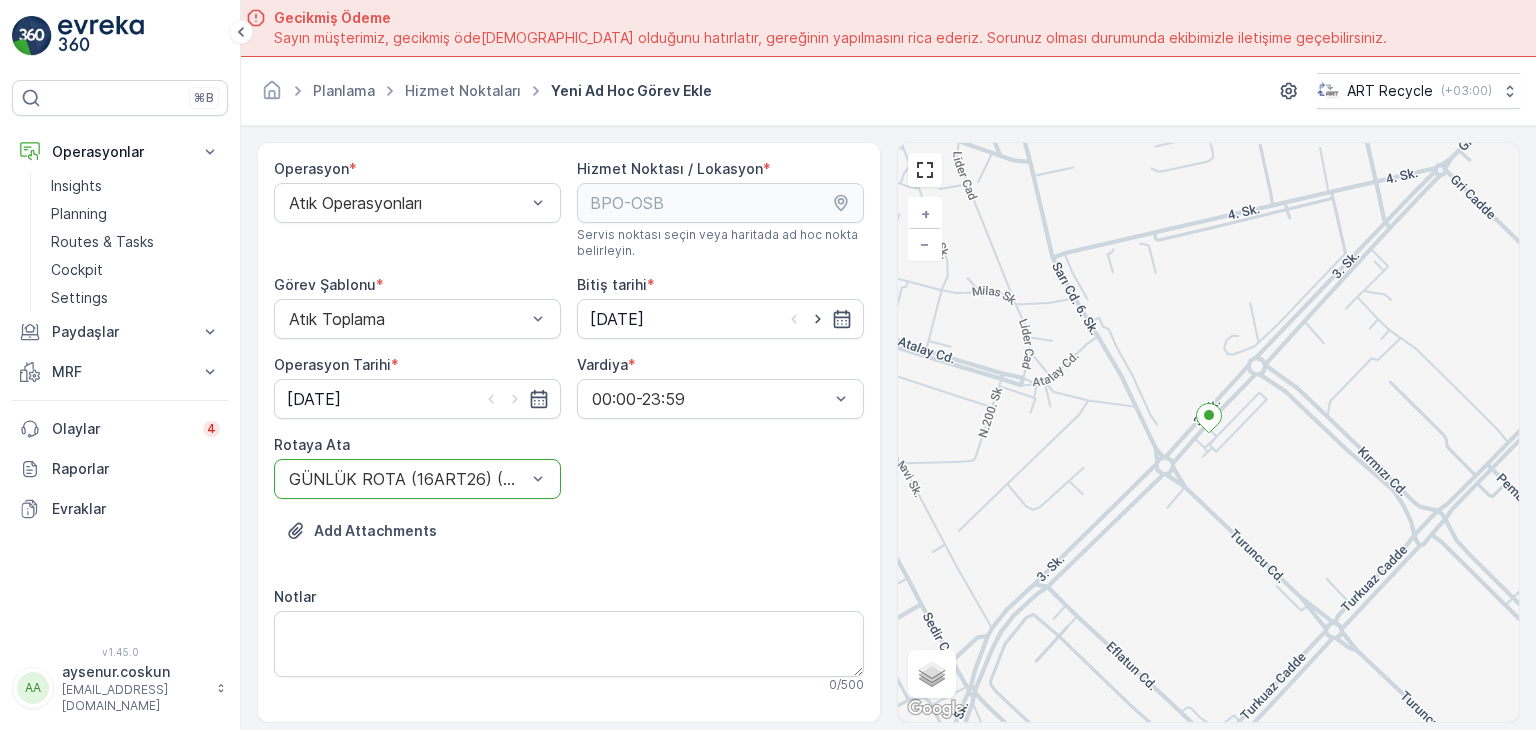click on "Add Attachments" at bounding box center (569, 543) 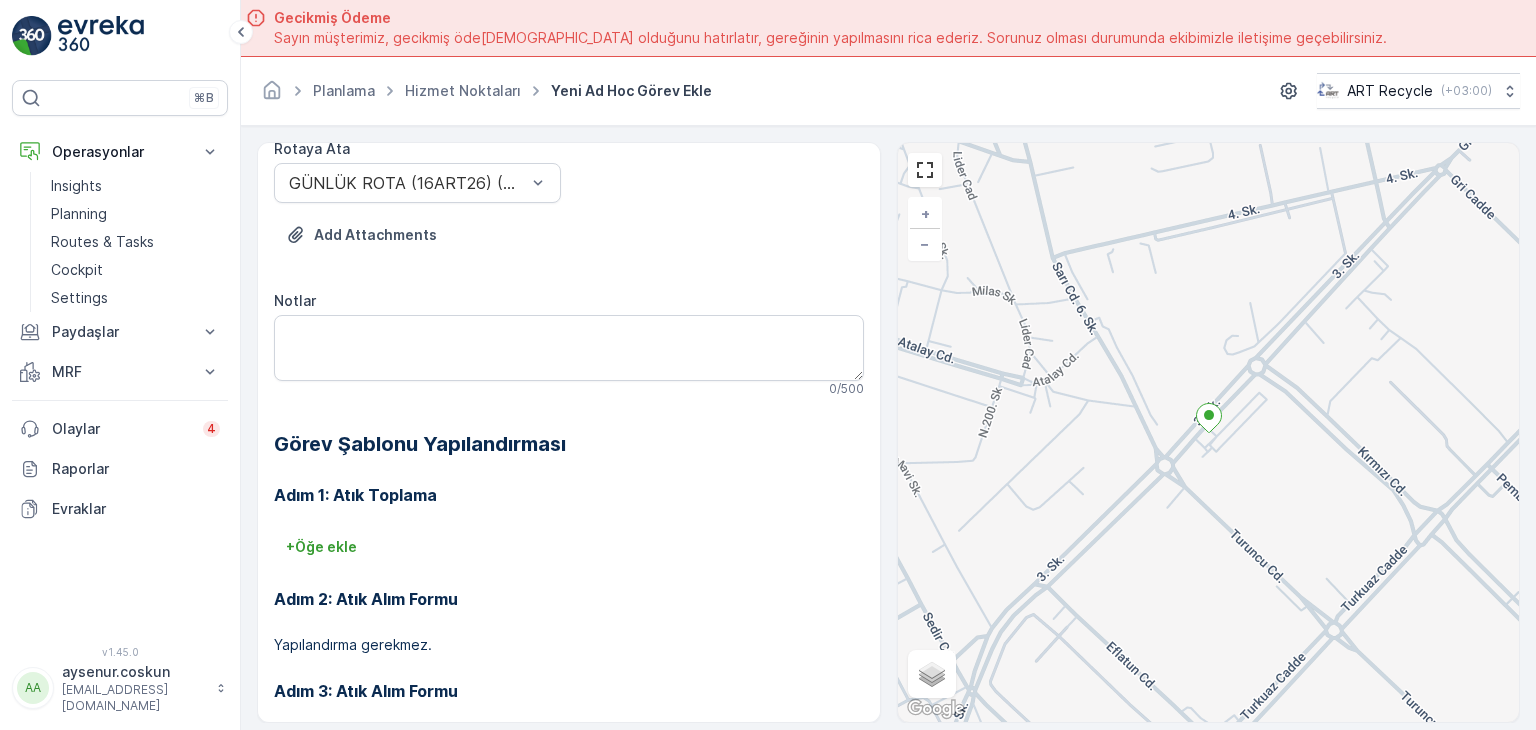 scroll, scrollTop: 368, scrollLeft: 0, axis: vertical 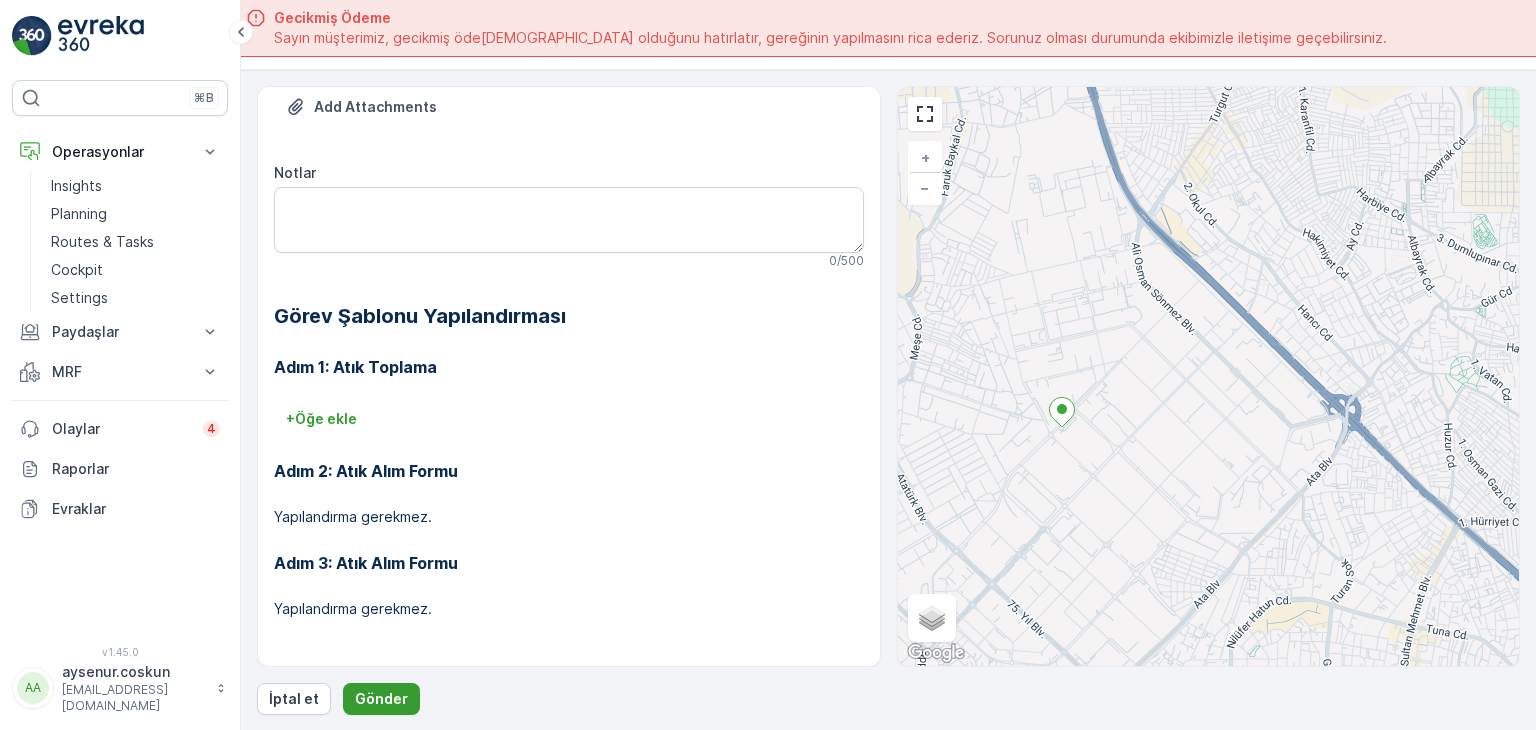 click on "Gönder" at bounding box center [381, 699] 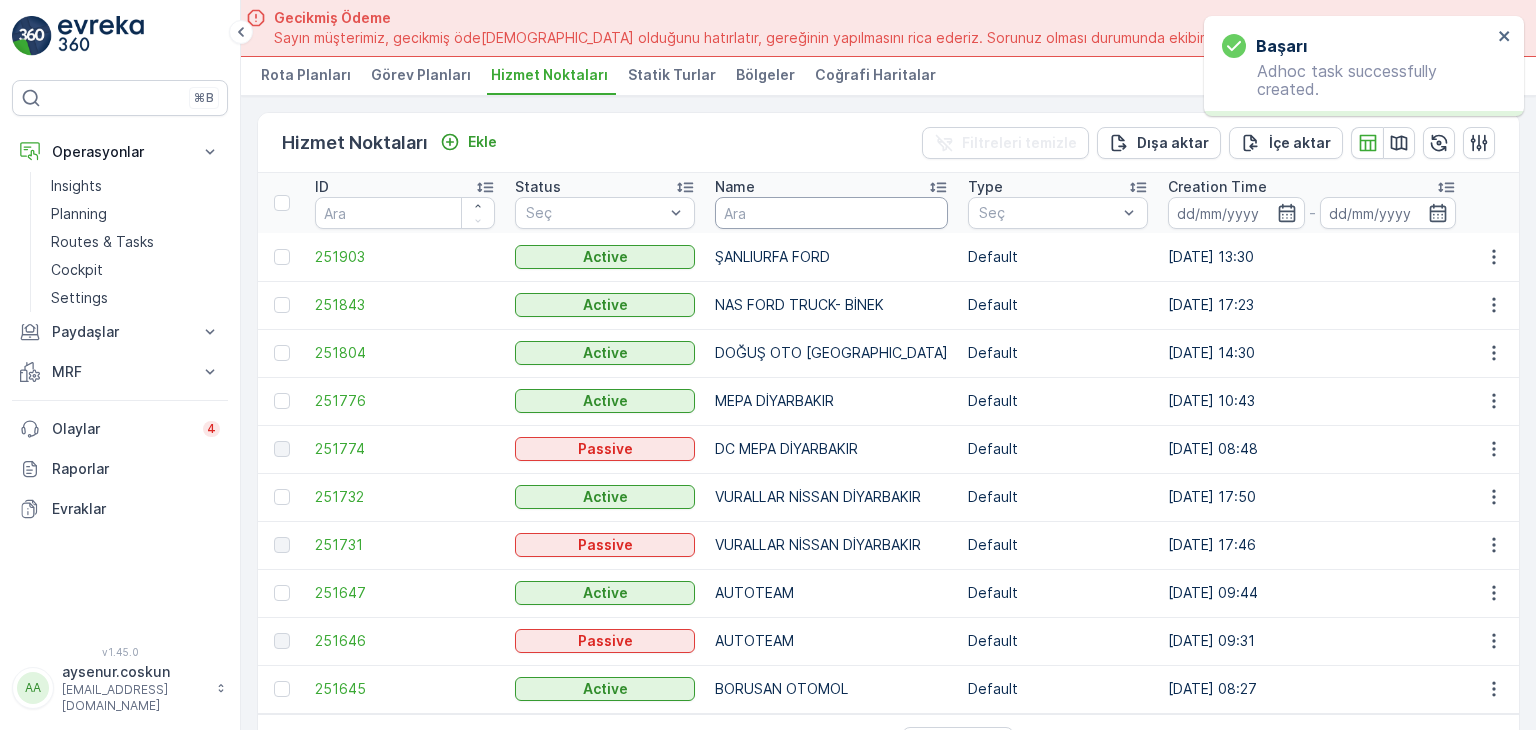 click at bounding box center (831, 213) 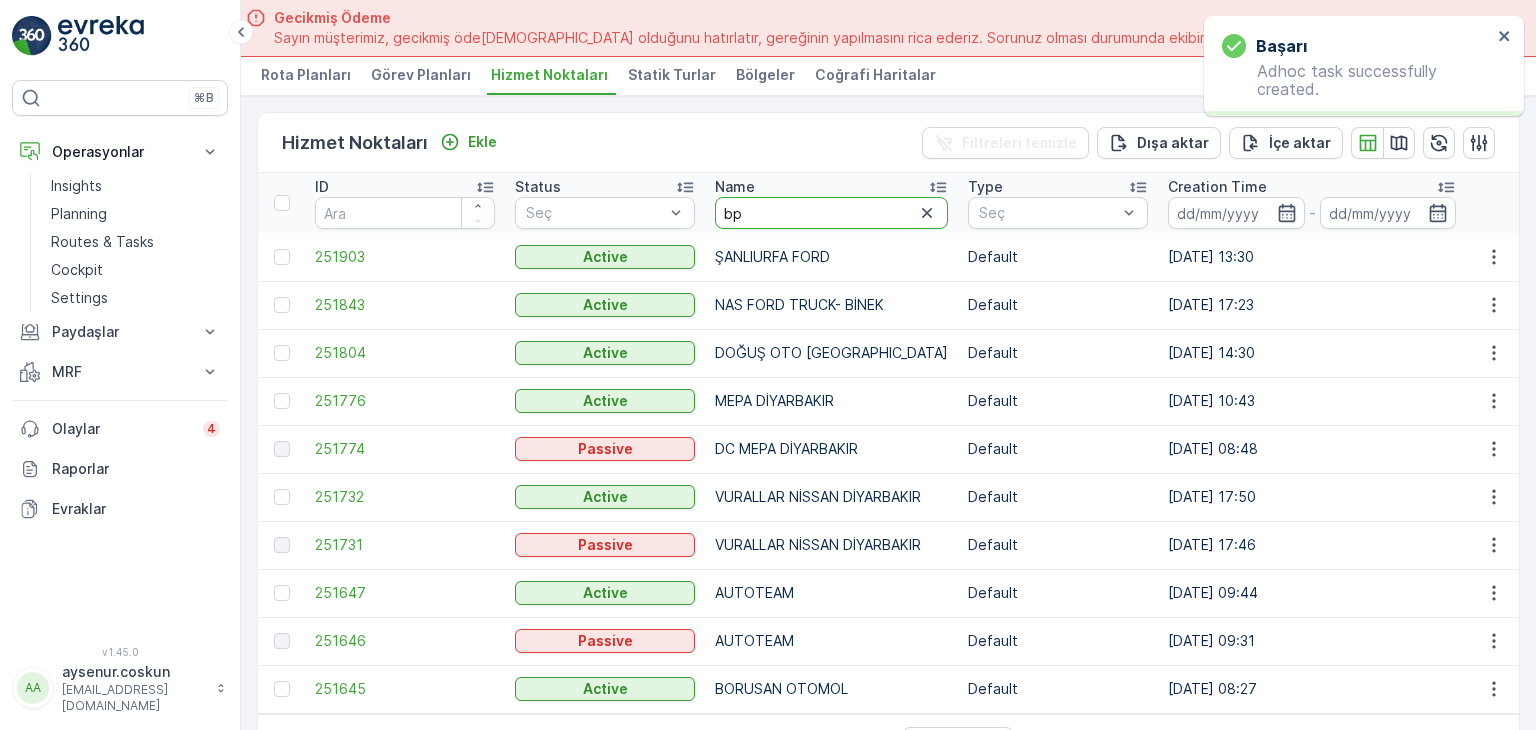 type on "bpo" 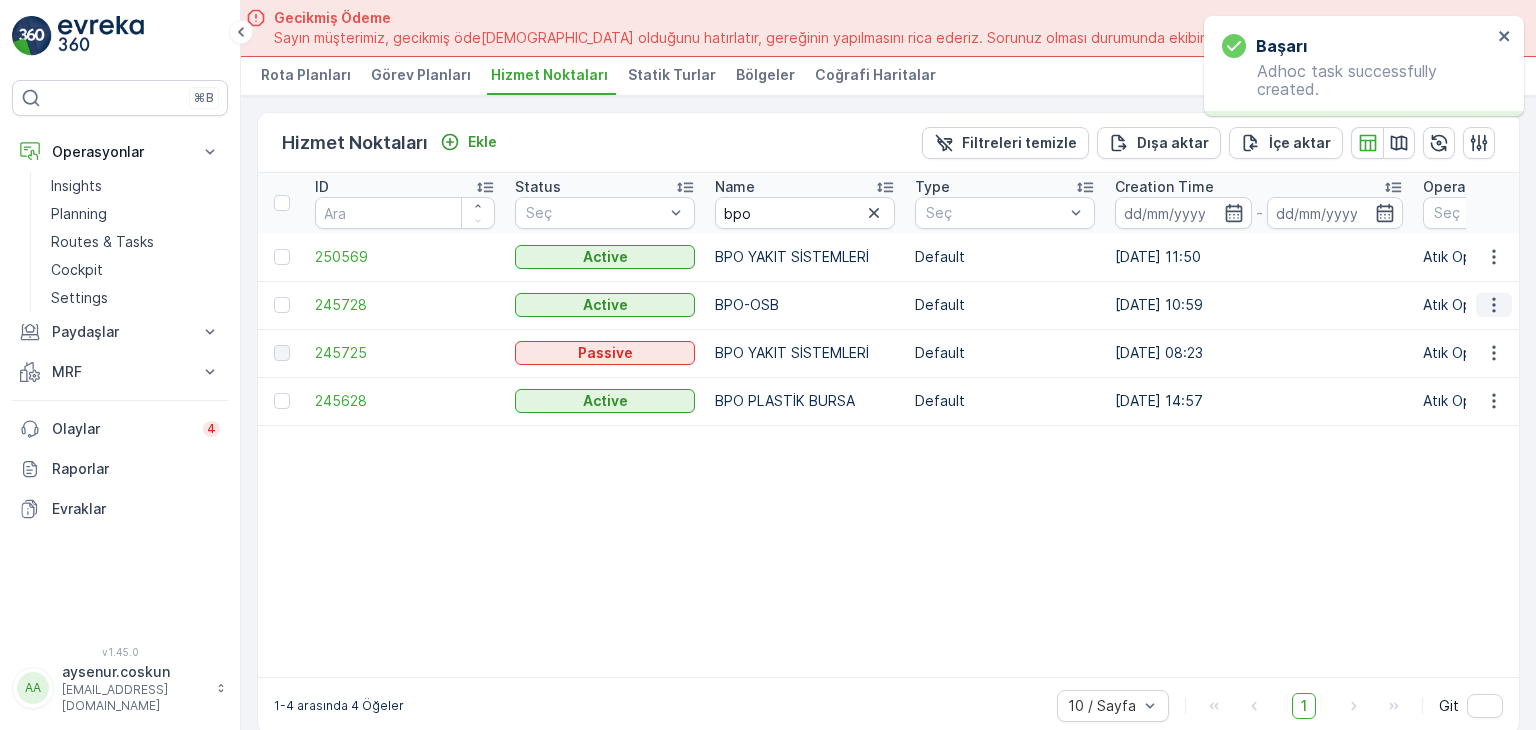 click 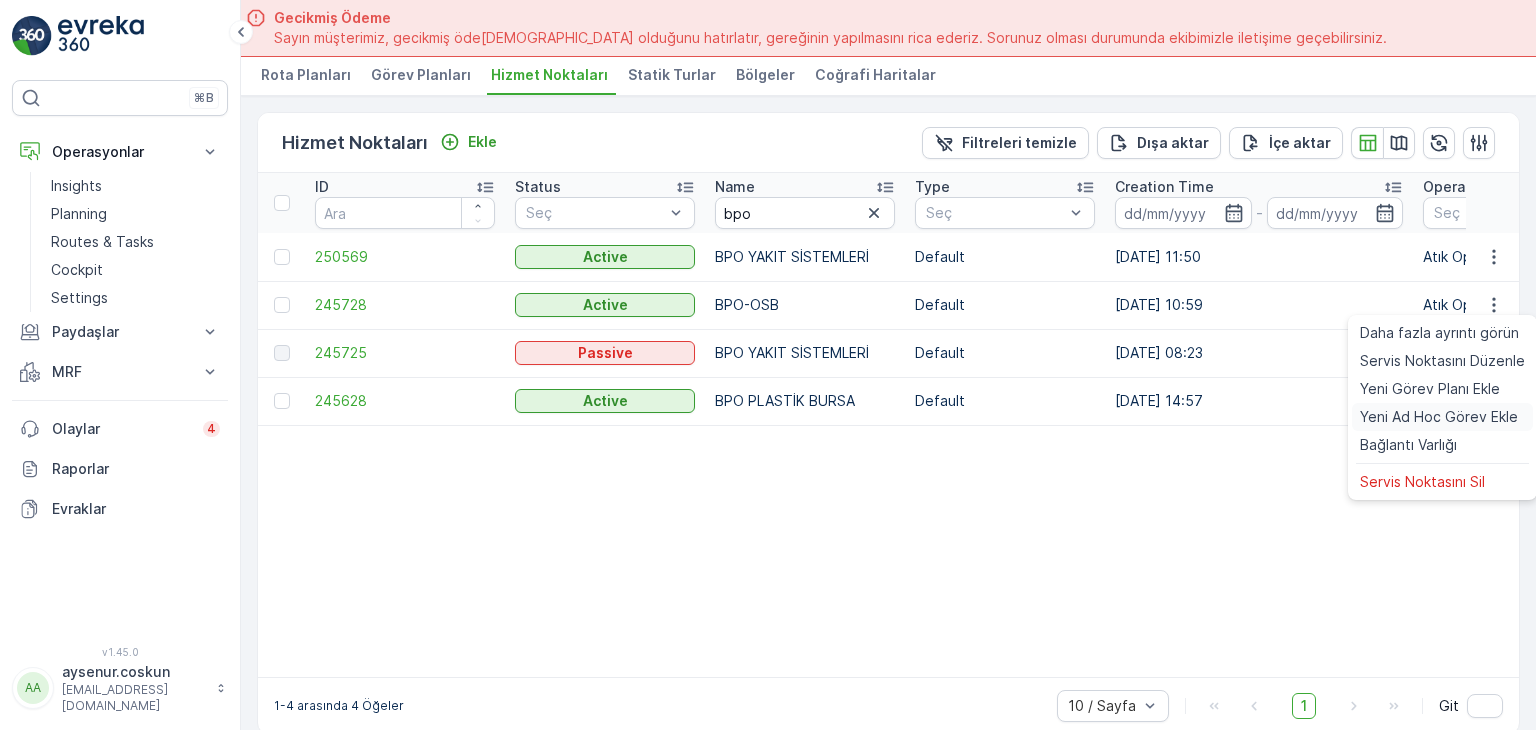 click on "Yeni Ad Hoc Görev Ekle" at bounding box center [1439, 417] 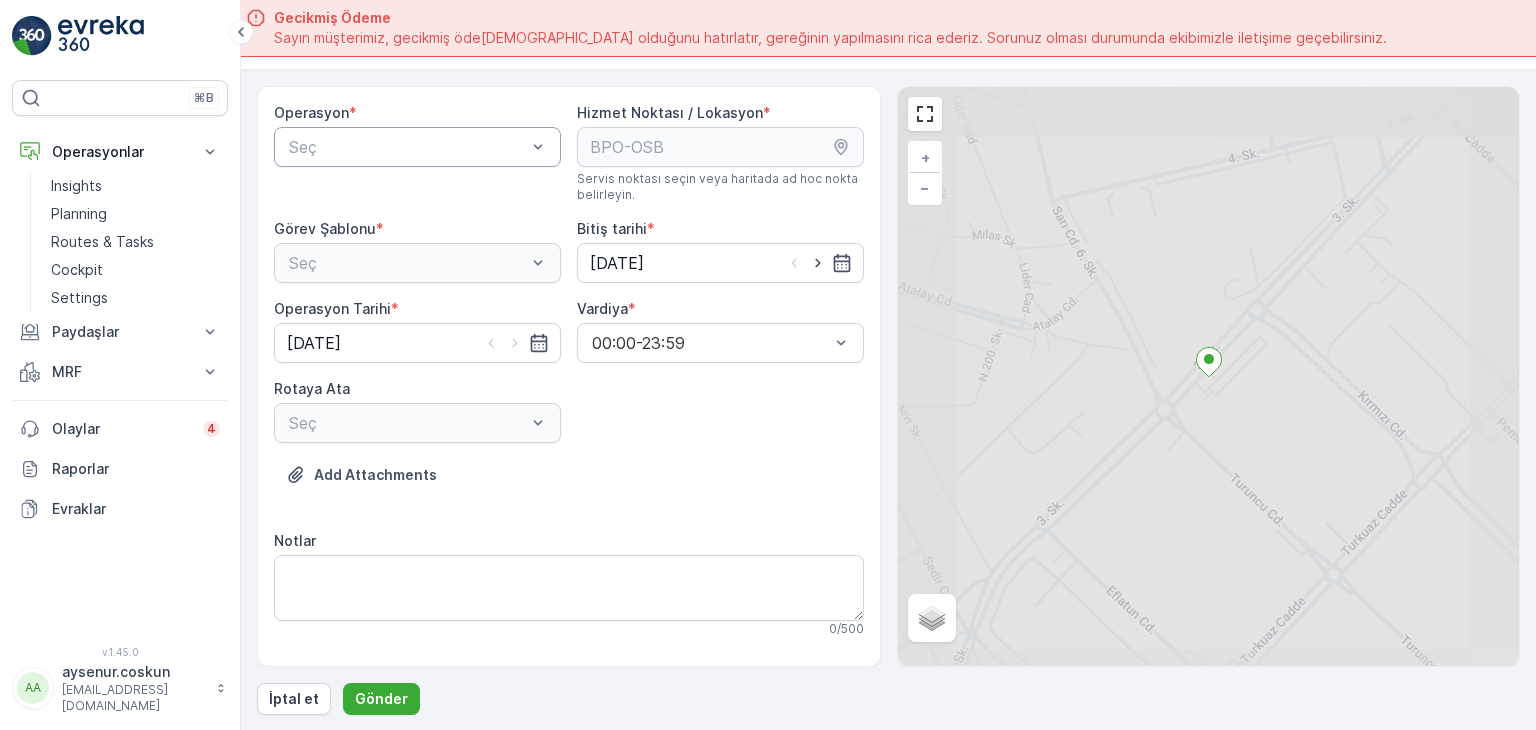 click at bounding box center (407, 147) 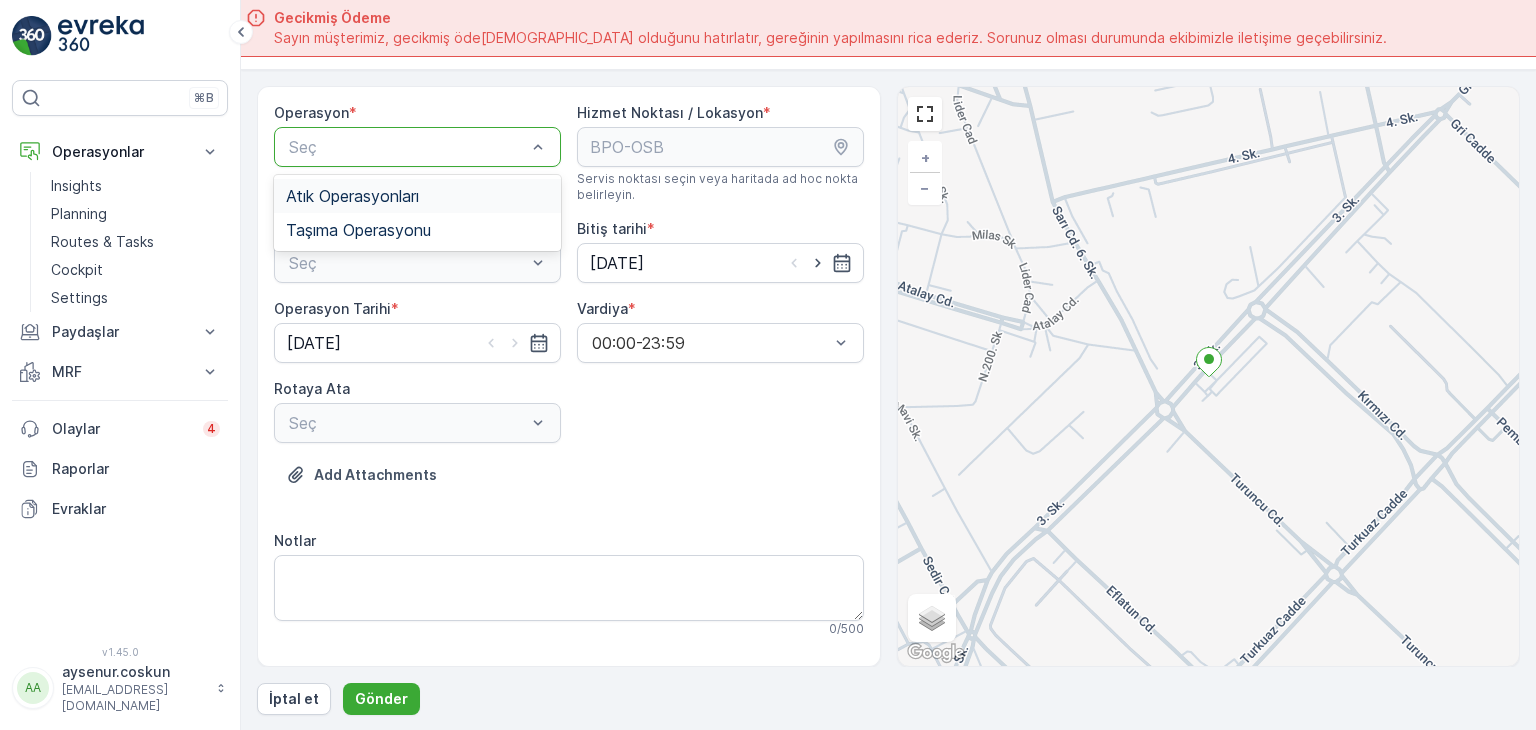 click on "Atık Operasyonları" at bounding box center [417, 196] 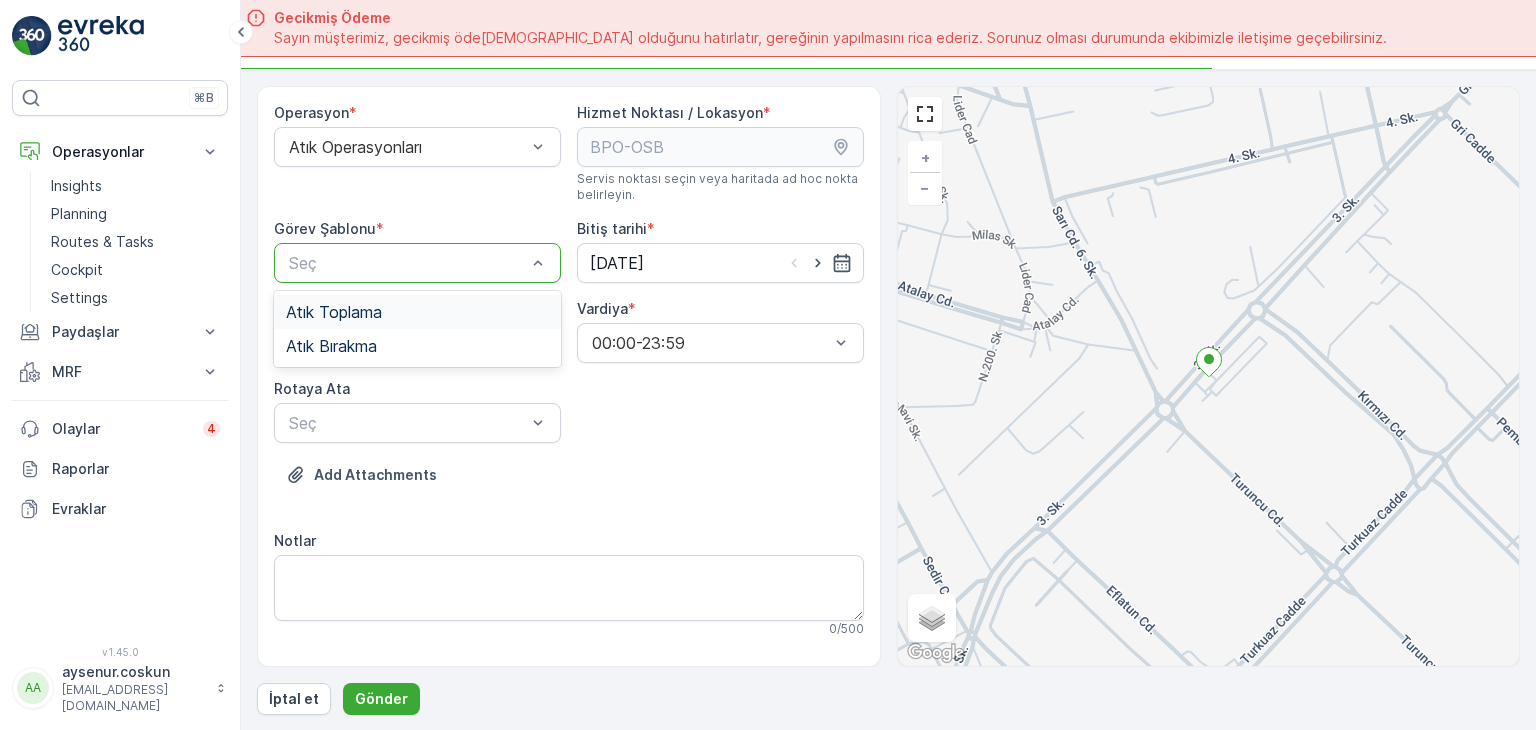 click at bounding box center [407, 263] 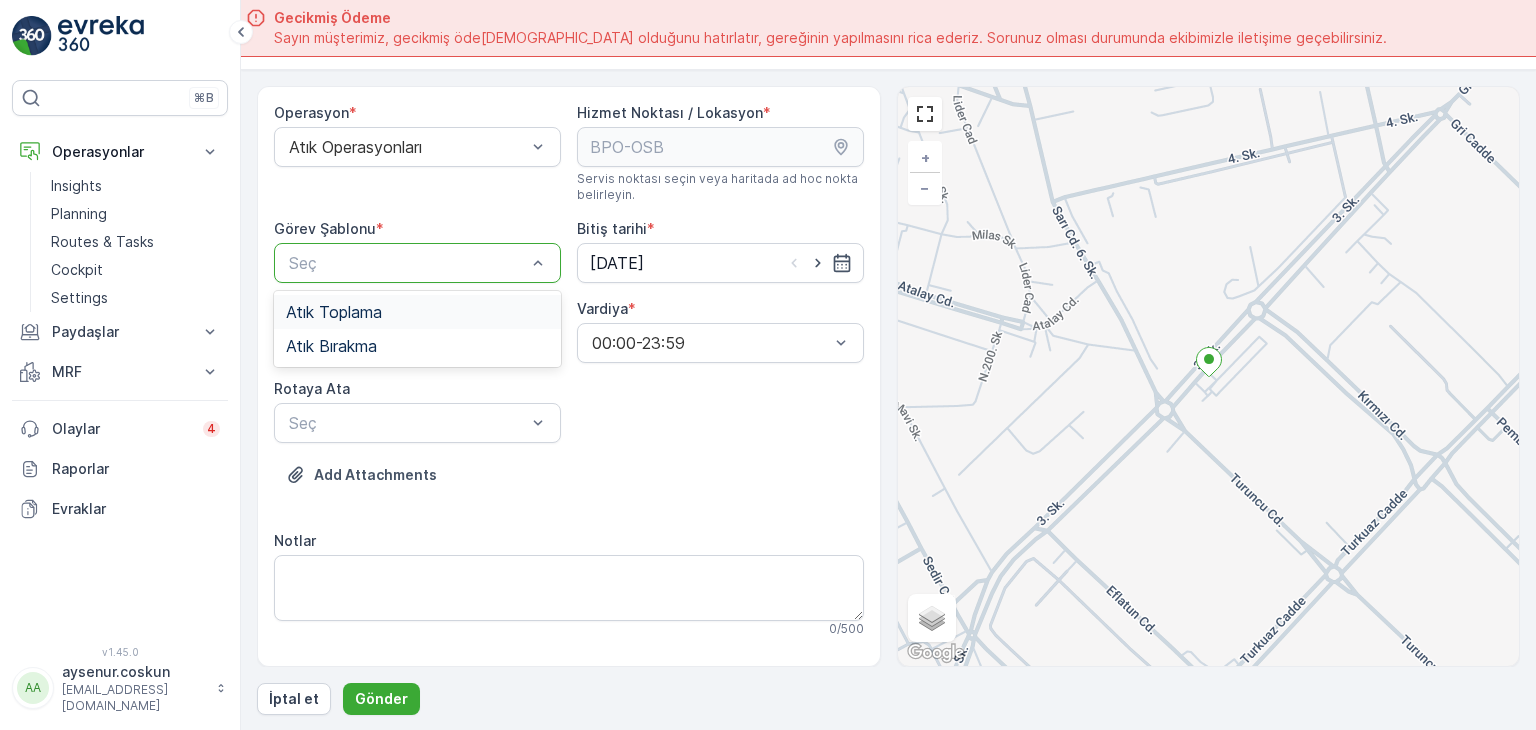 click on "Atık Toplama" at bounding box center [417, 312] 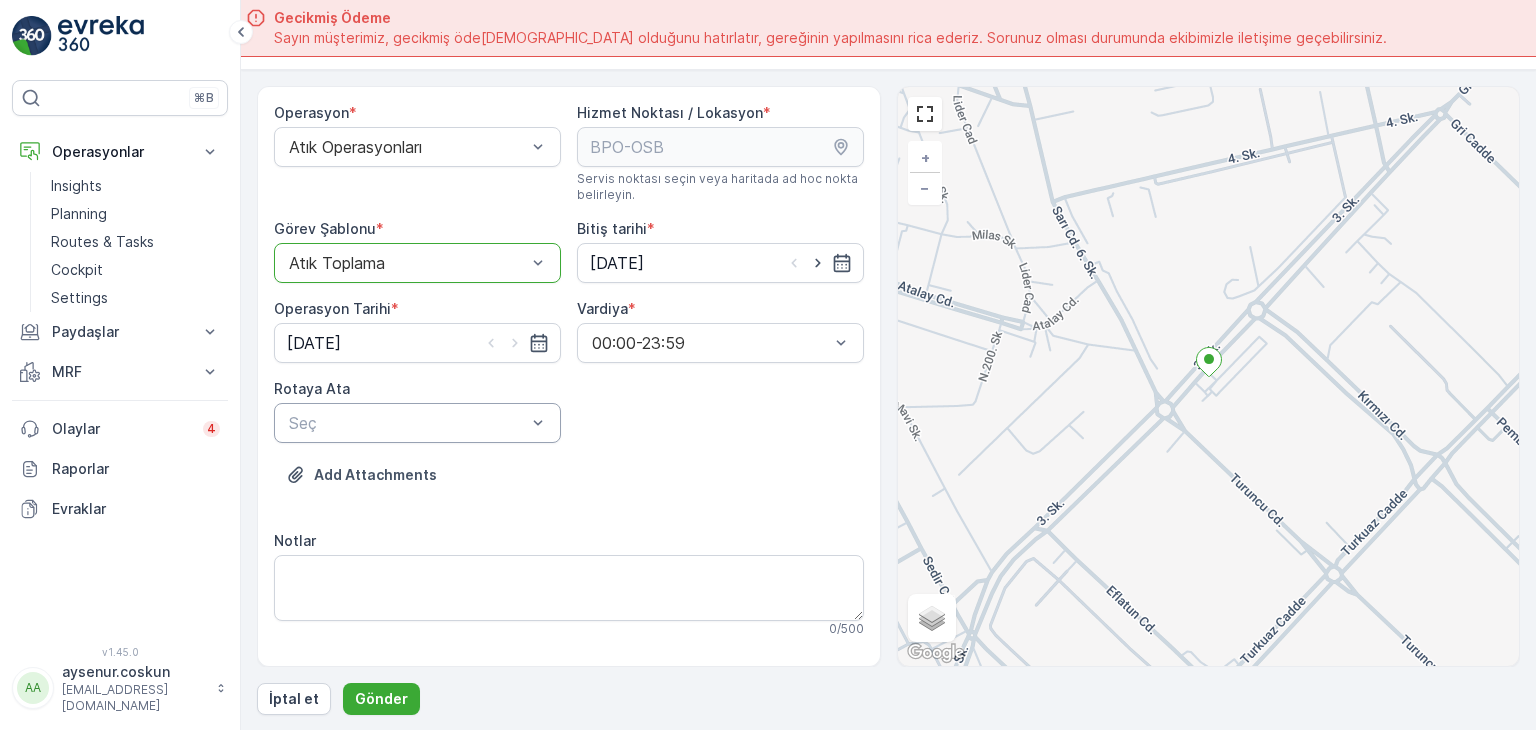 click at bounding box center (407, 423) 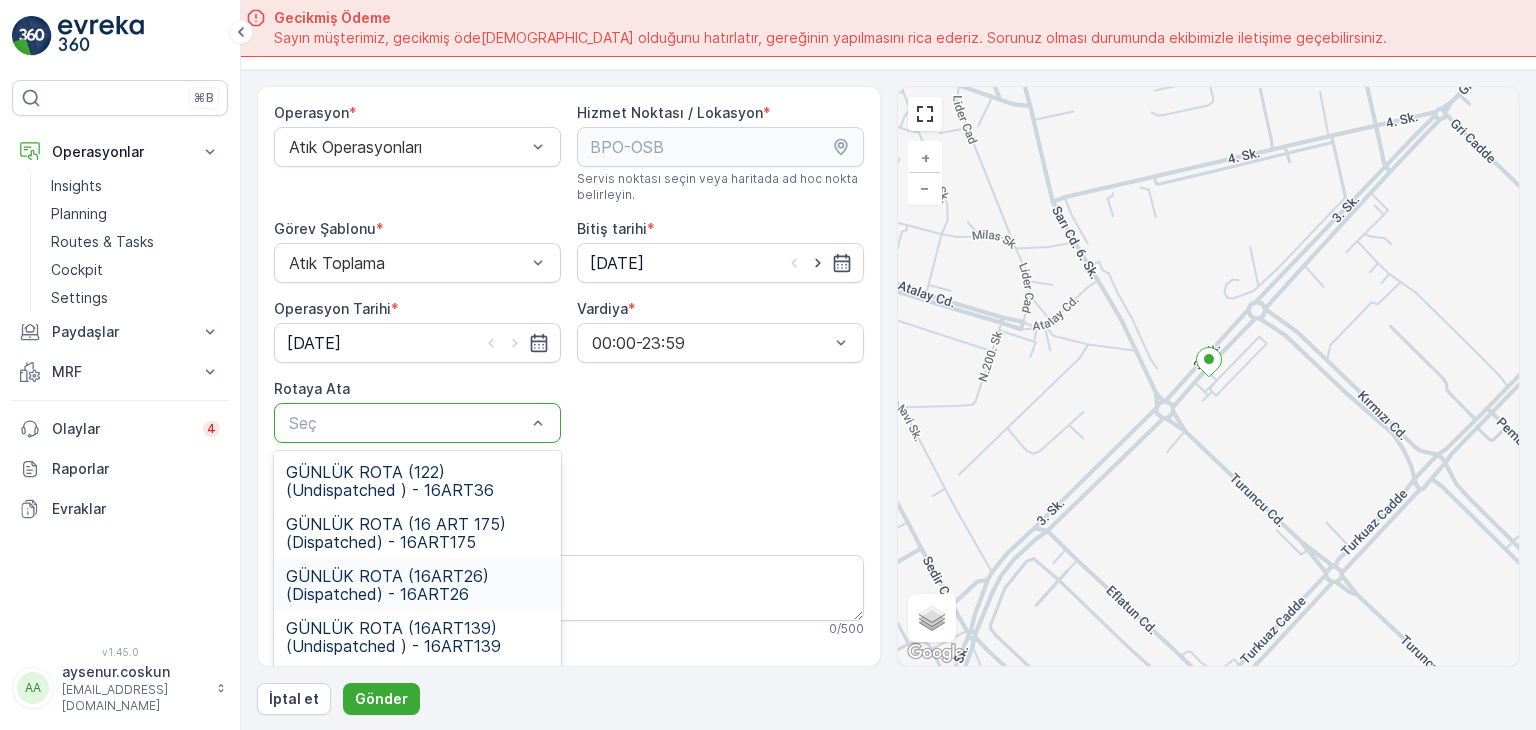 click on "GÜNLÜK ROTA (16ART26) (Dispatched) - 16ART26" at bounding box center [417, 585] 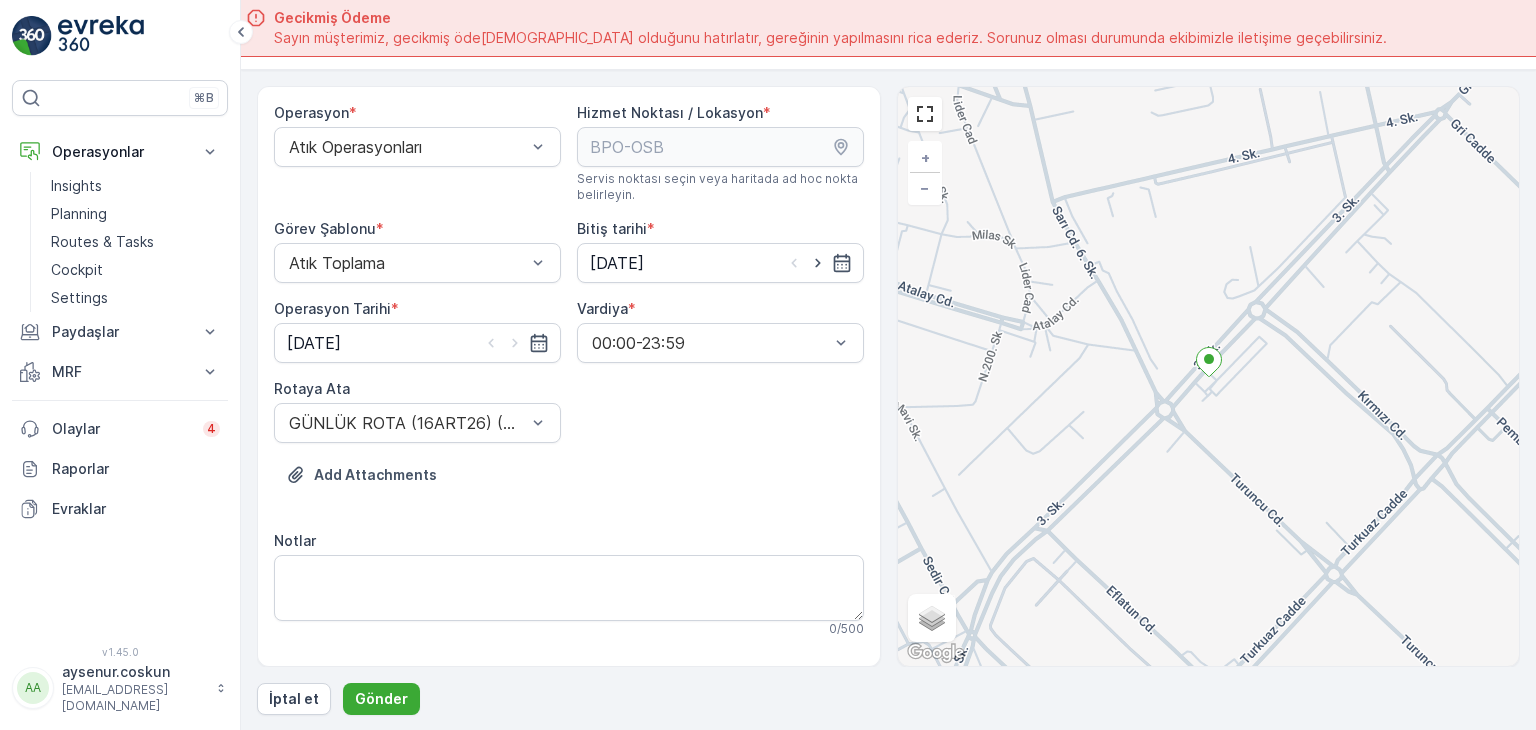 click on "Add Attachments" at bounding box center (569, 487) 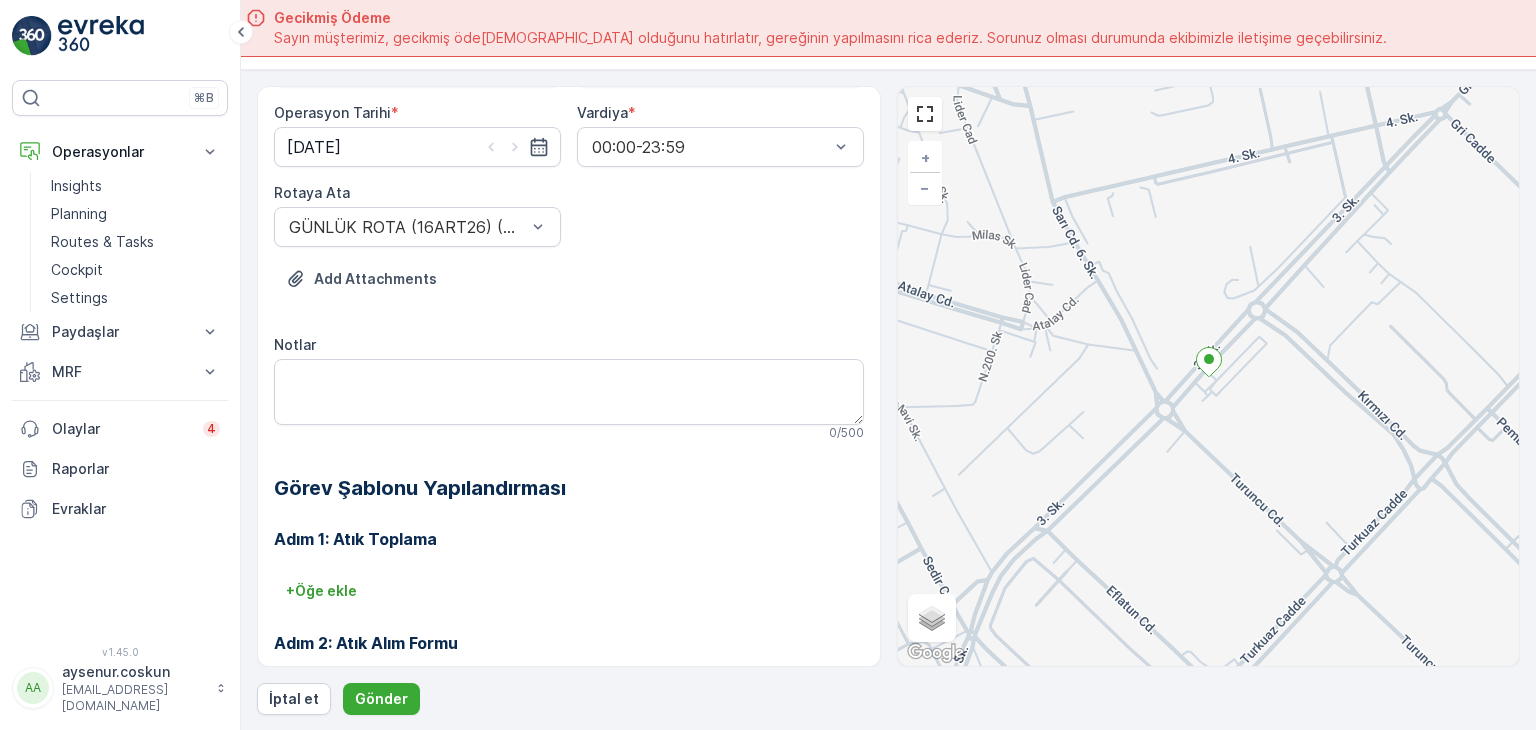 scroll, scrollTop: 368, scrollLeft: 0, axis: vertical 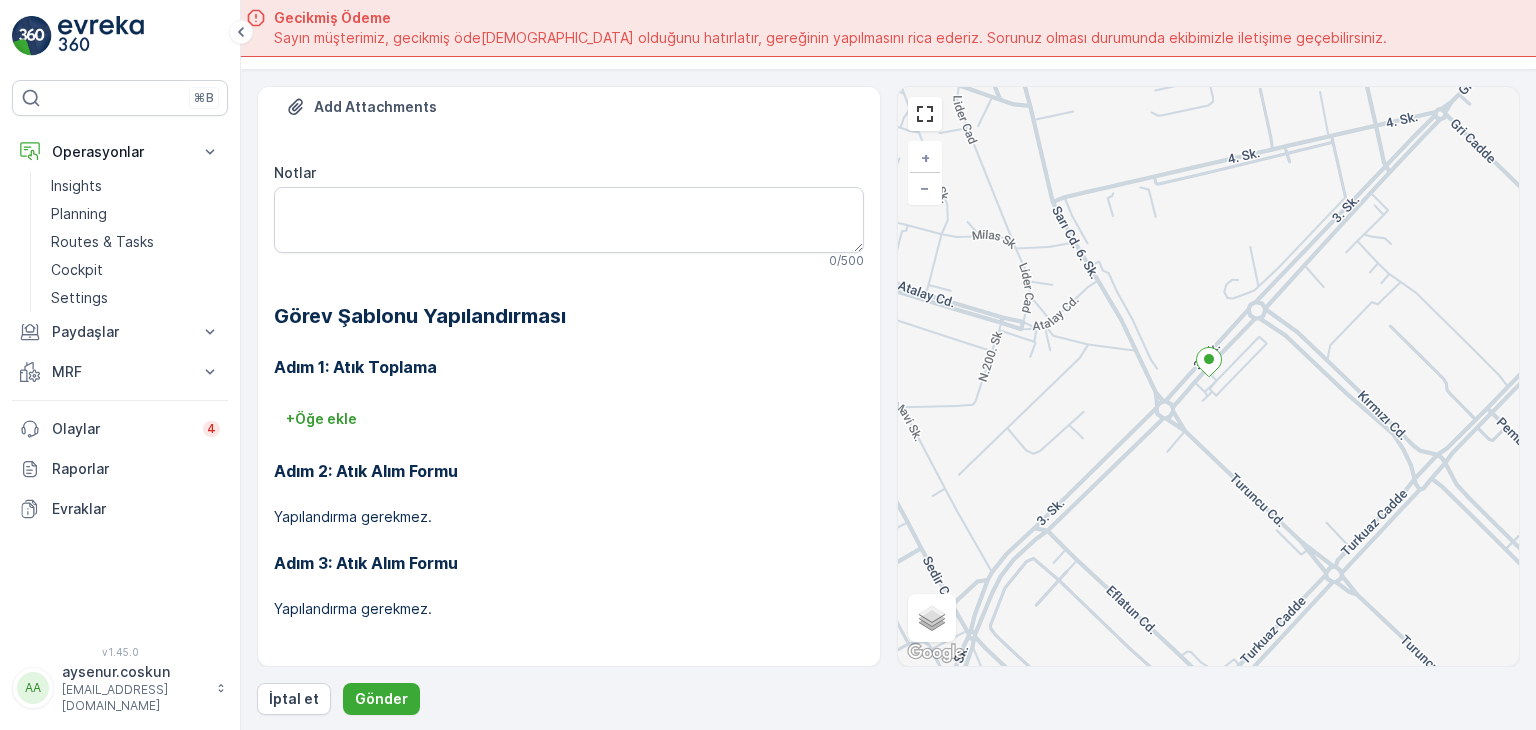 click on "İptal et Gönder" at bounding box center (888, 699) 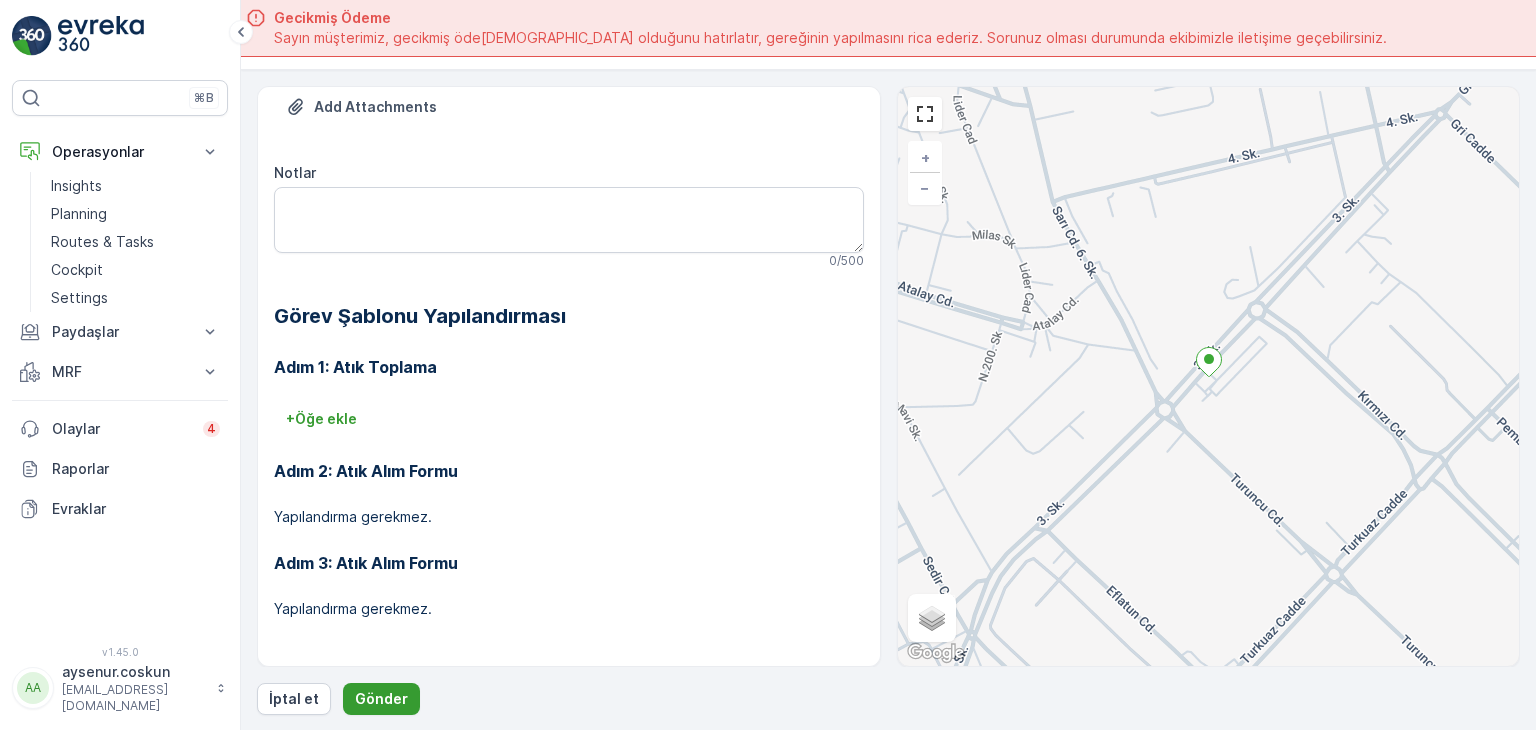 click on "Gönder" at bounding box center [381, 699] 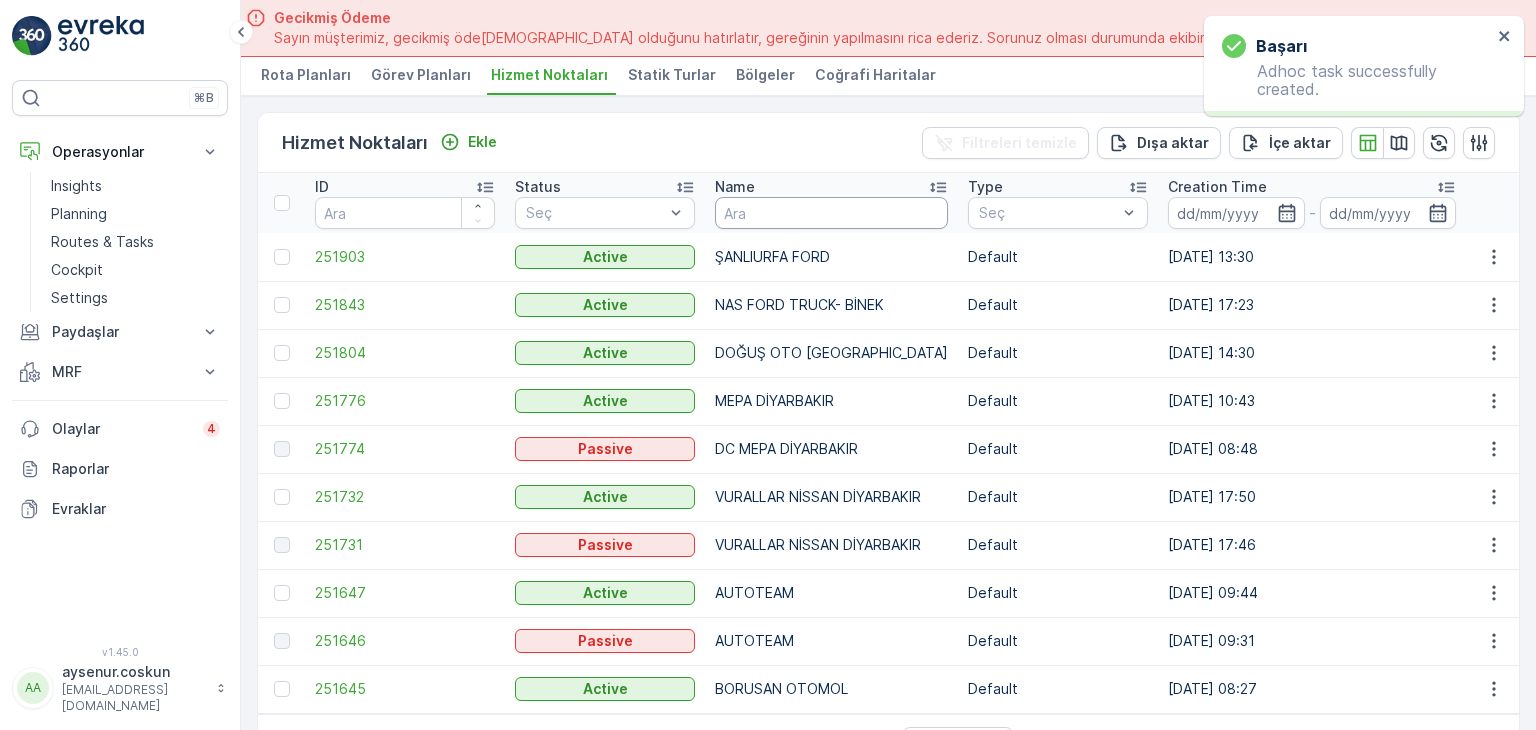 click at bounding box center [831, 213] 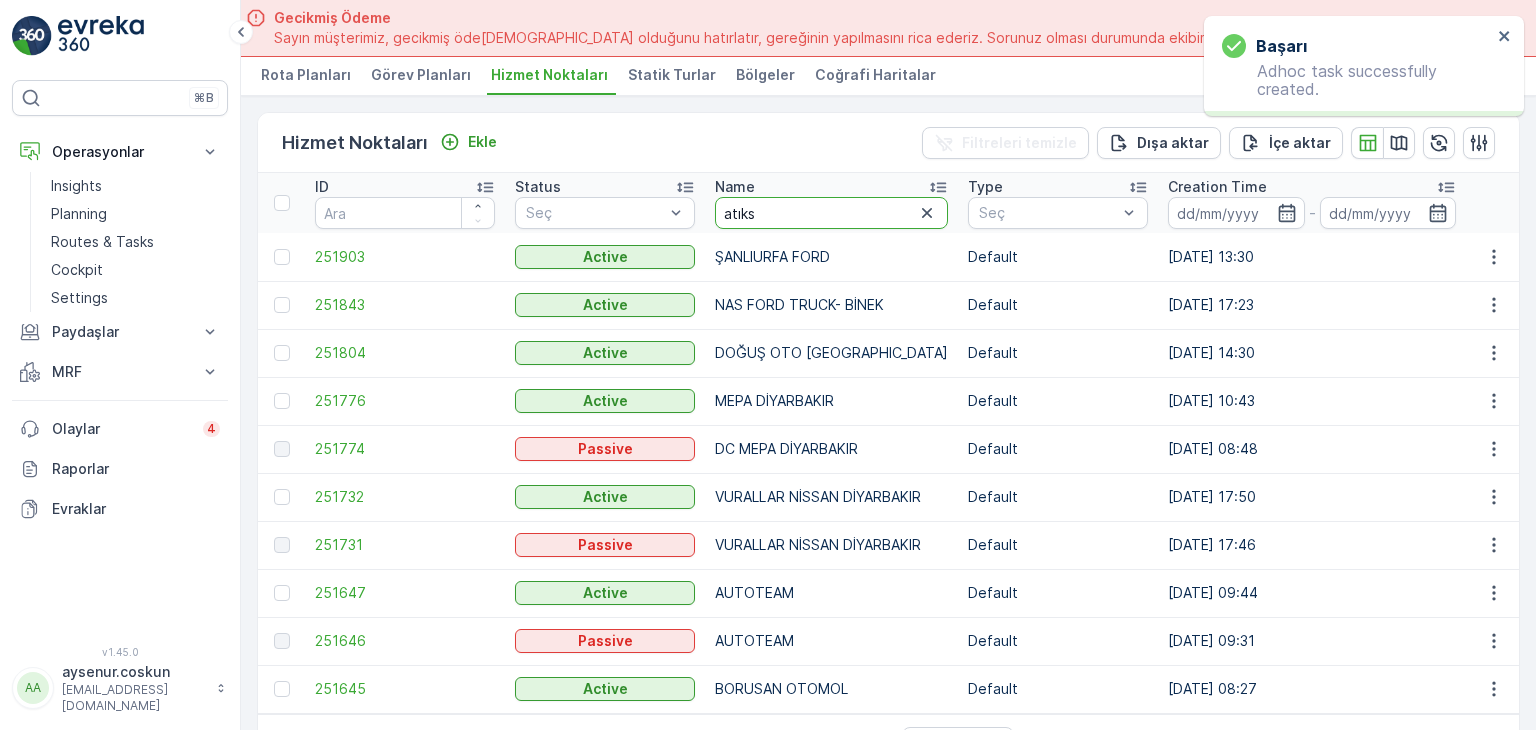 type on "atıksa" 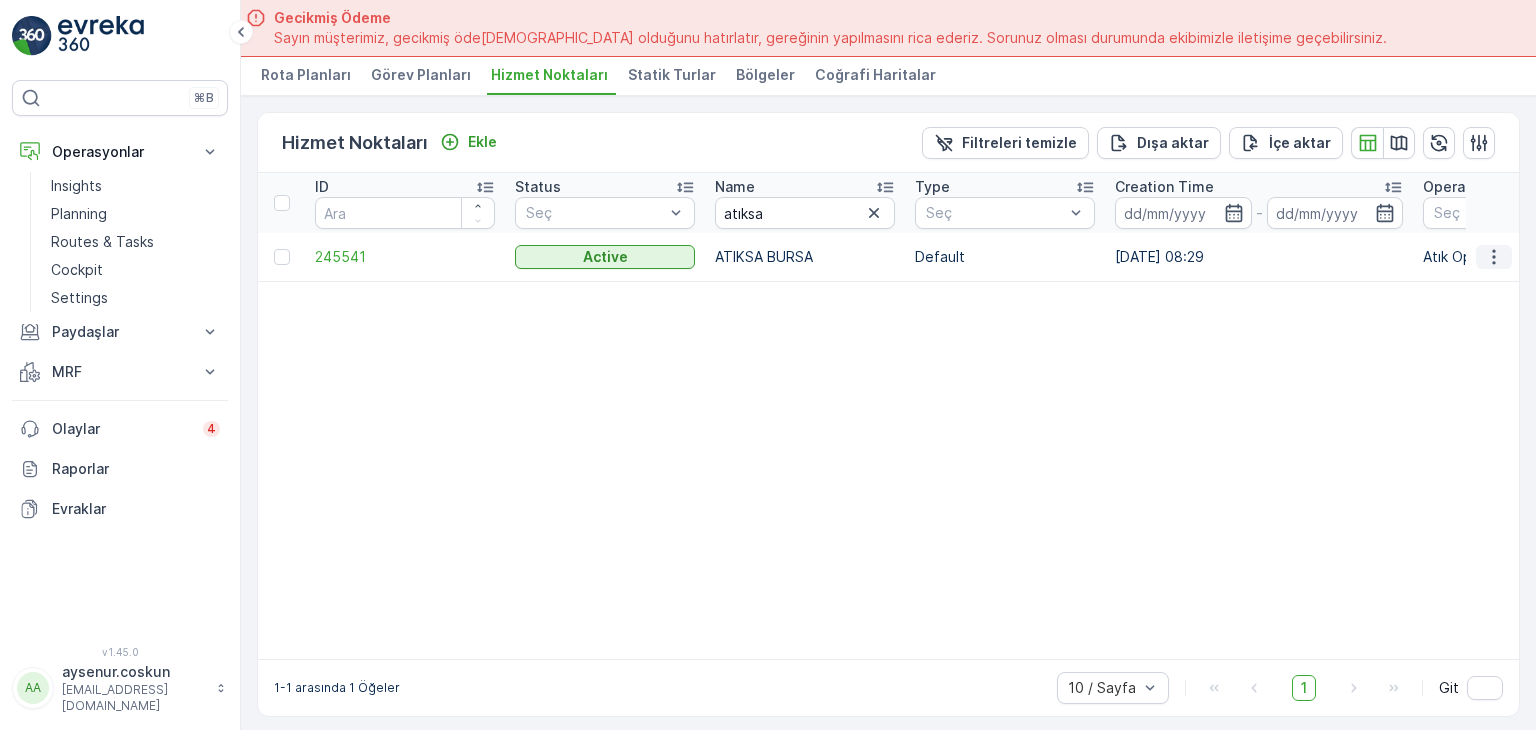 click at bounding box center [1494, 257] 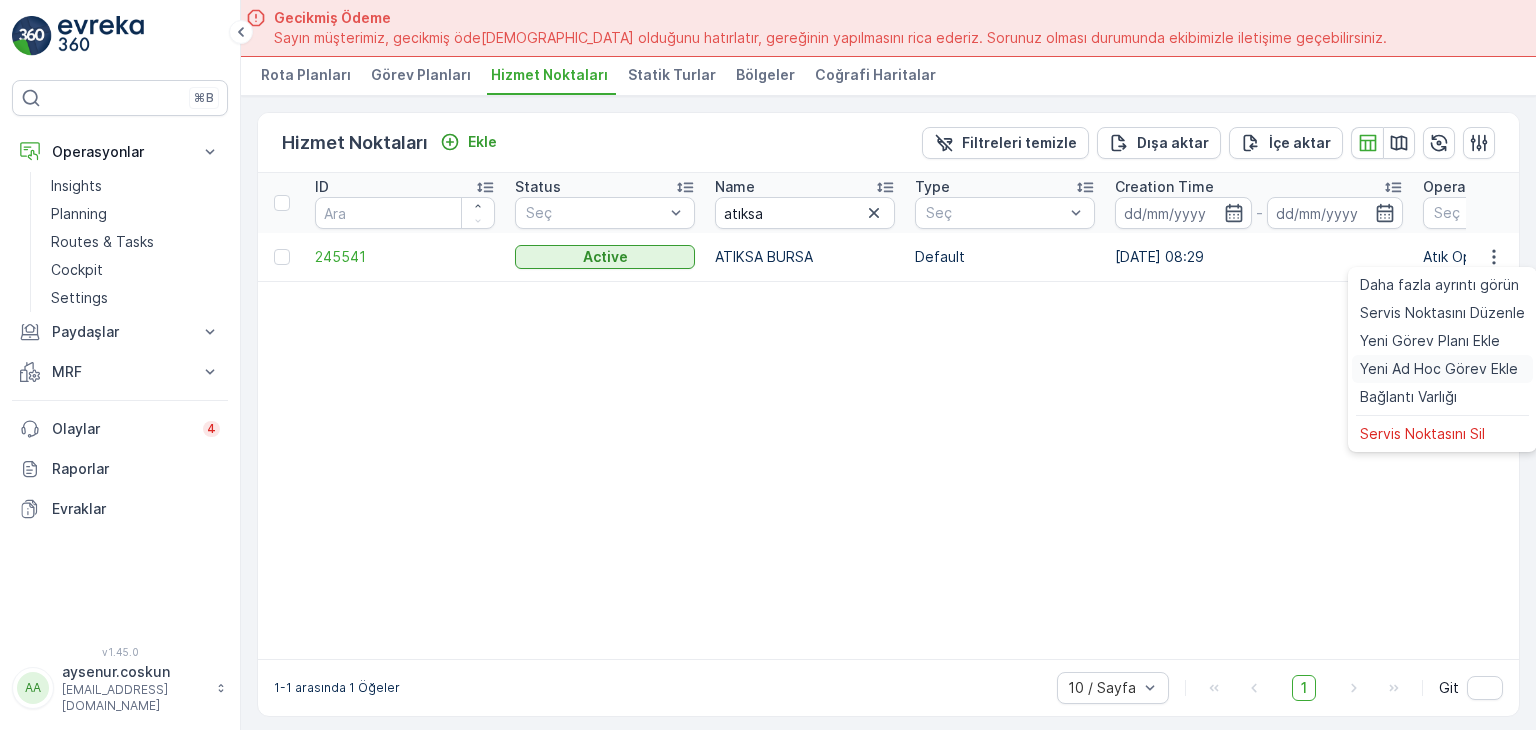 click on "Yeni Ad Hoc Görev Ekle" at bounding box center [1439, 369] 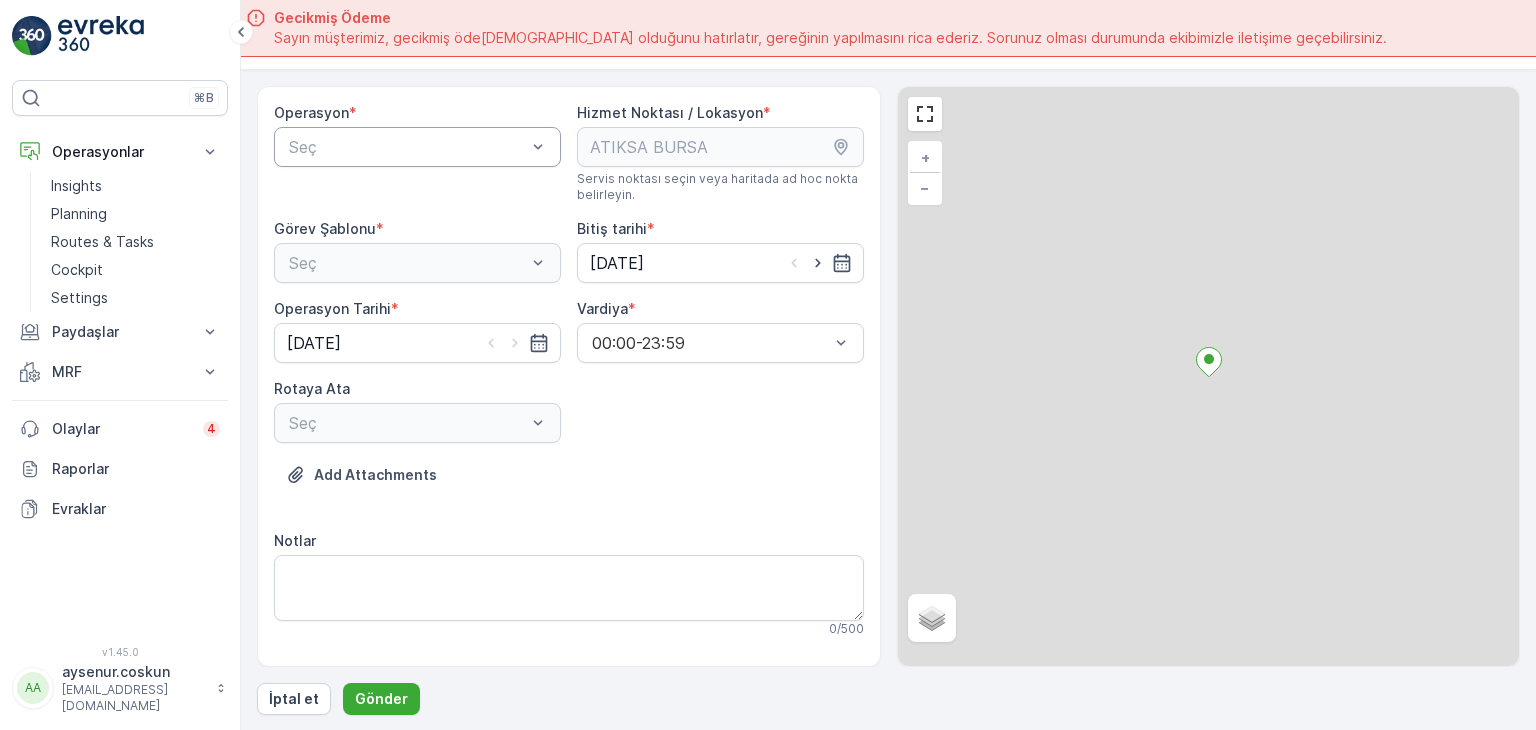 click at bounding box center [407, 147] 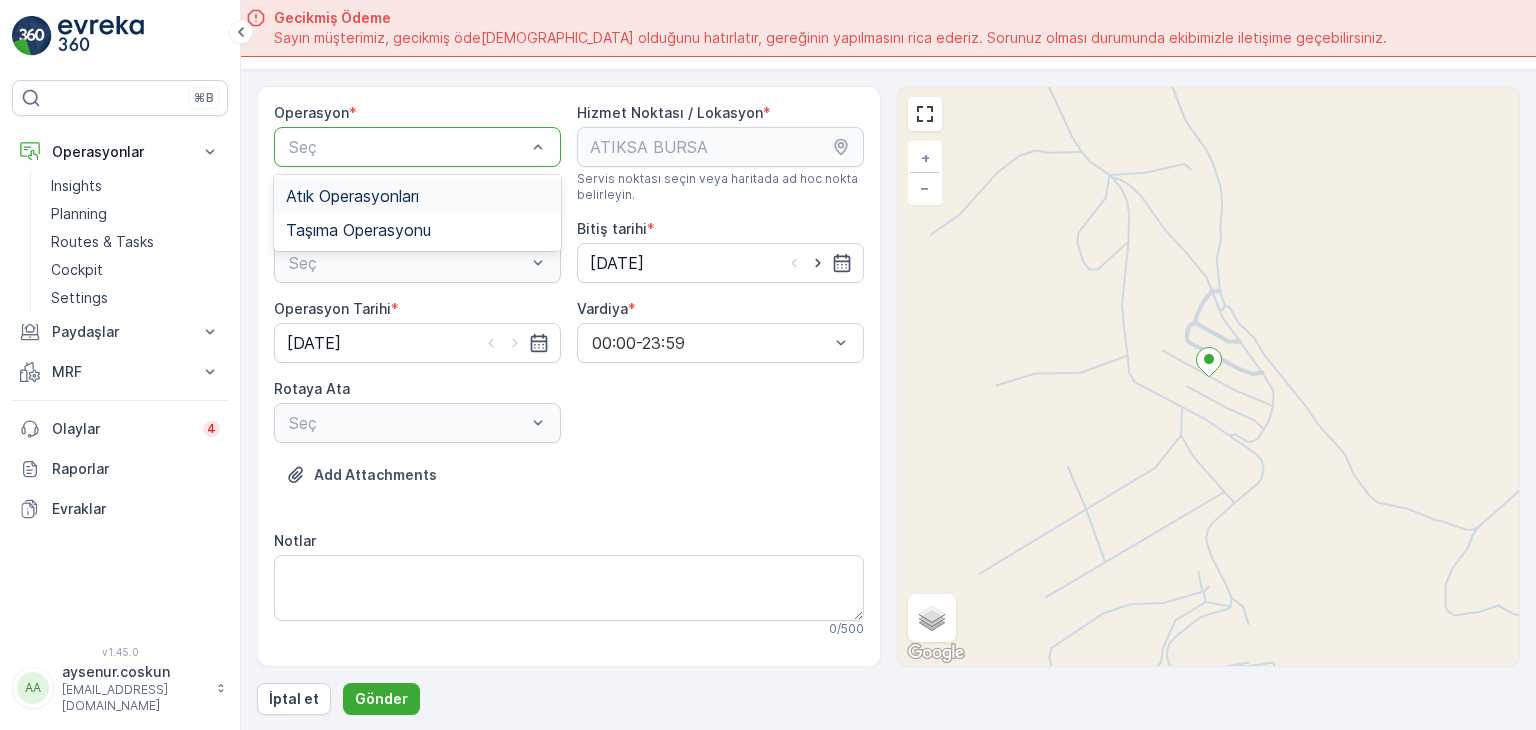 click on "Atık Operasyonları" at bounding box center [417, 196] 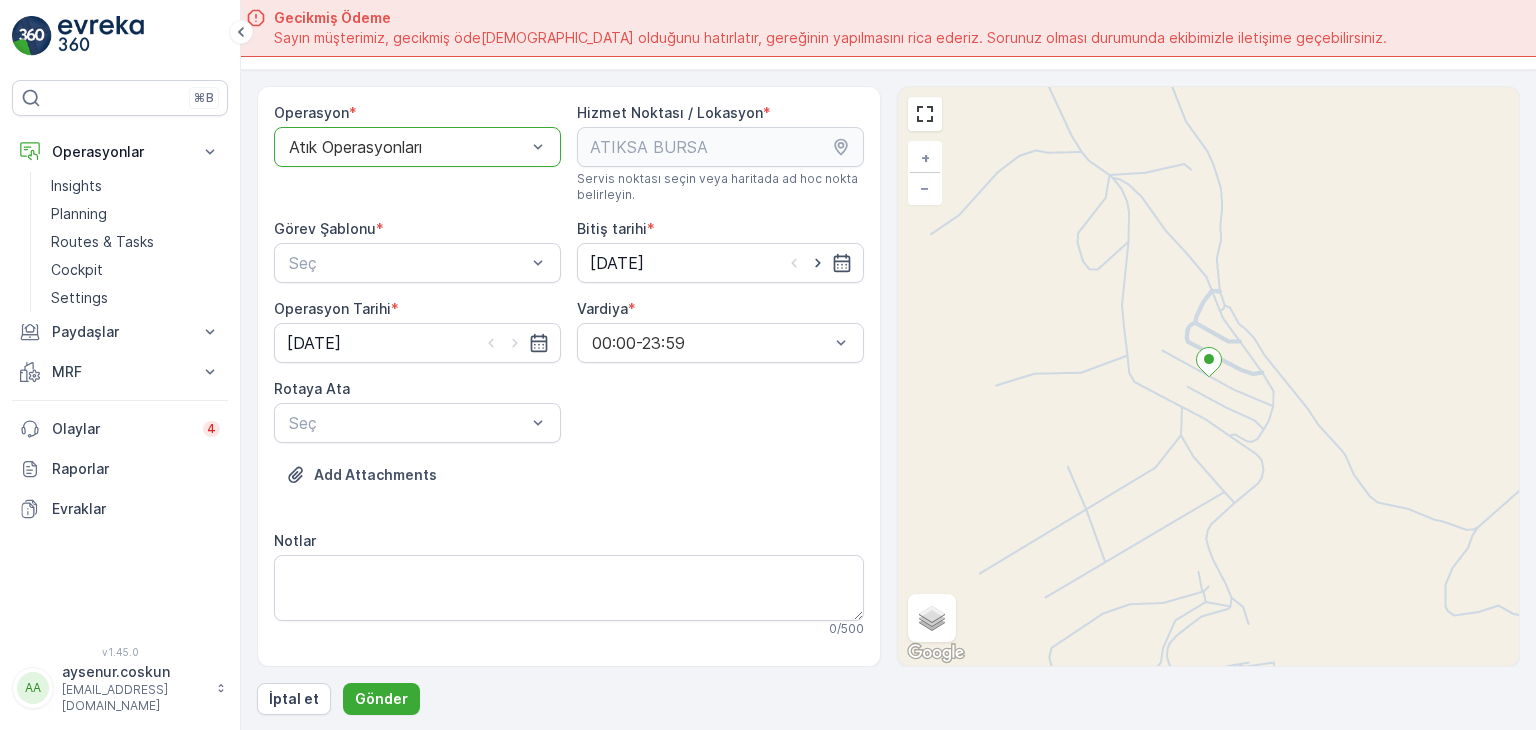 click on "Atık Operasyonları" at bounding box center [417, 147] 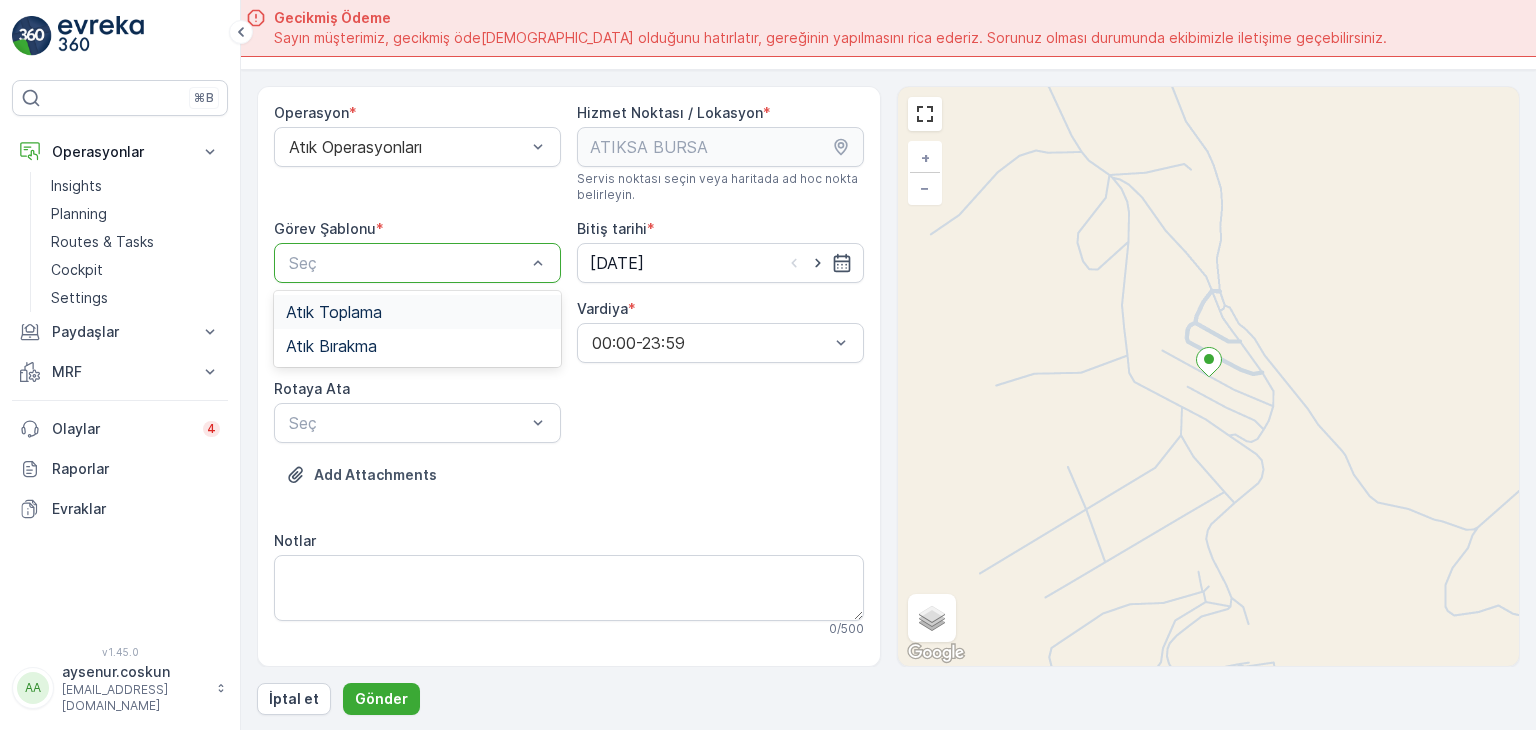 click on "Seç" at bounding box center [417, 263] 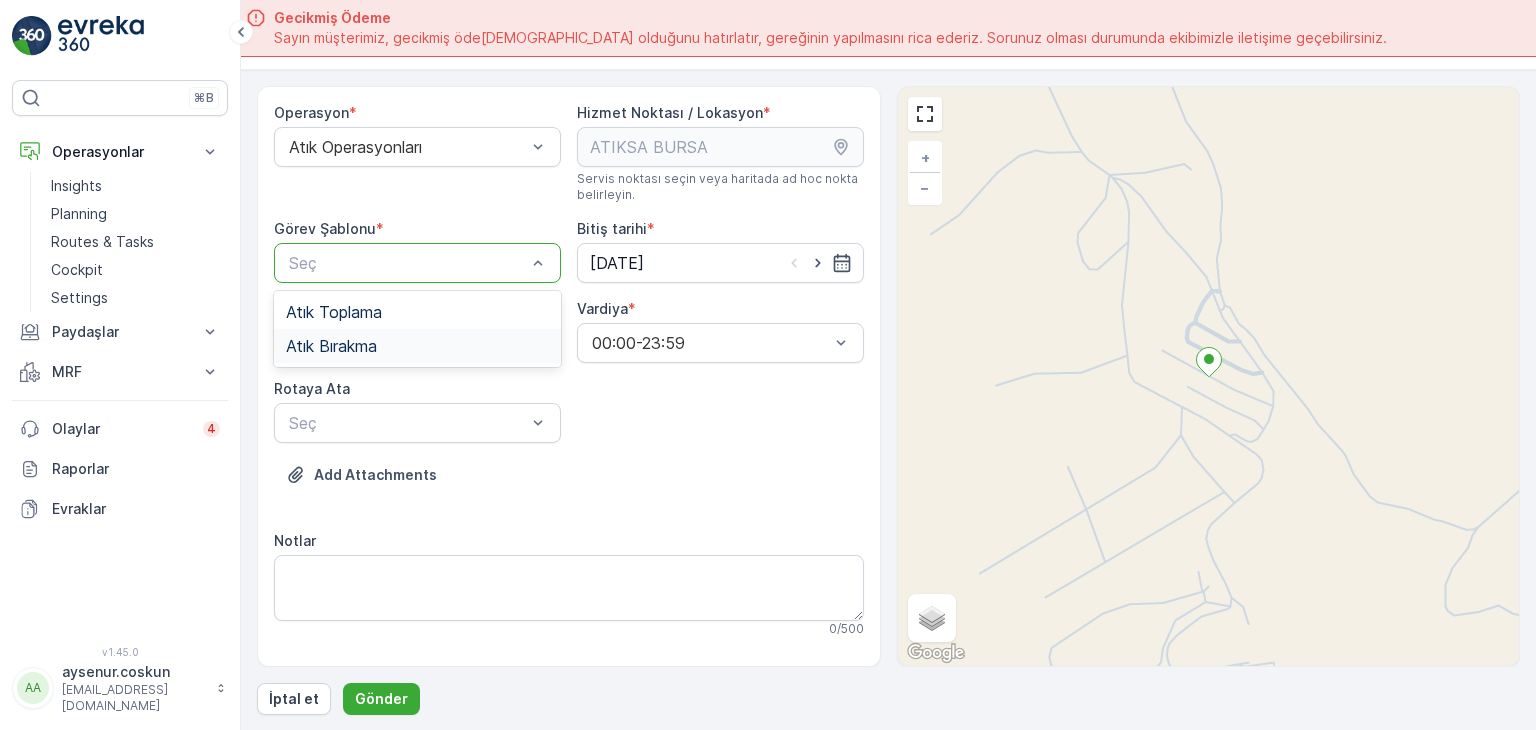 click on "Atık Bırakma" at bounding box center [331, 346] 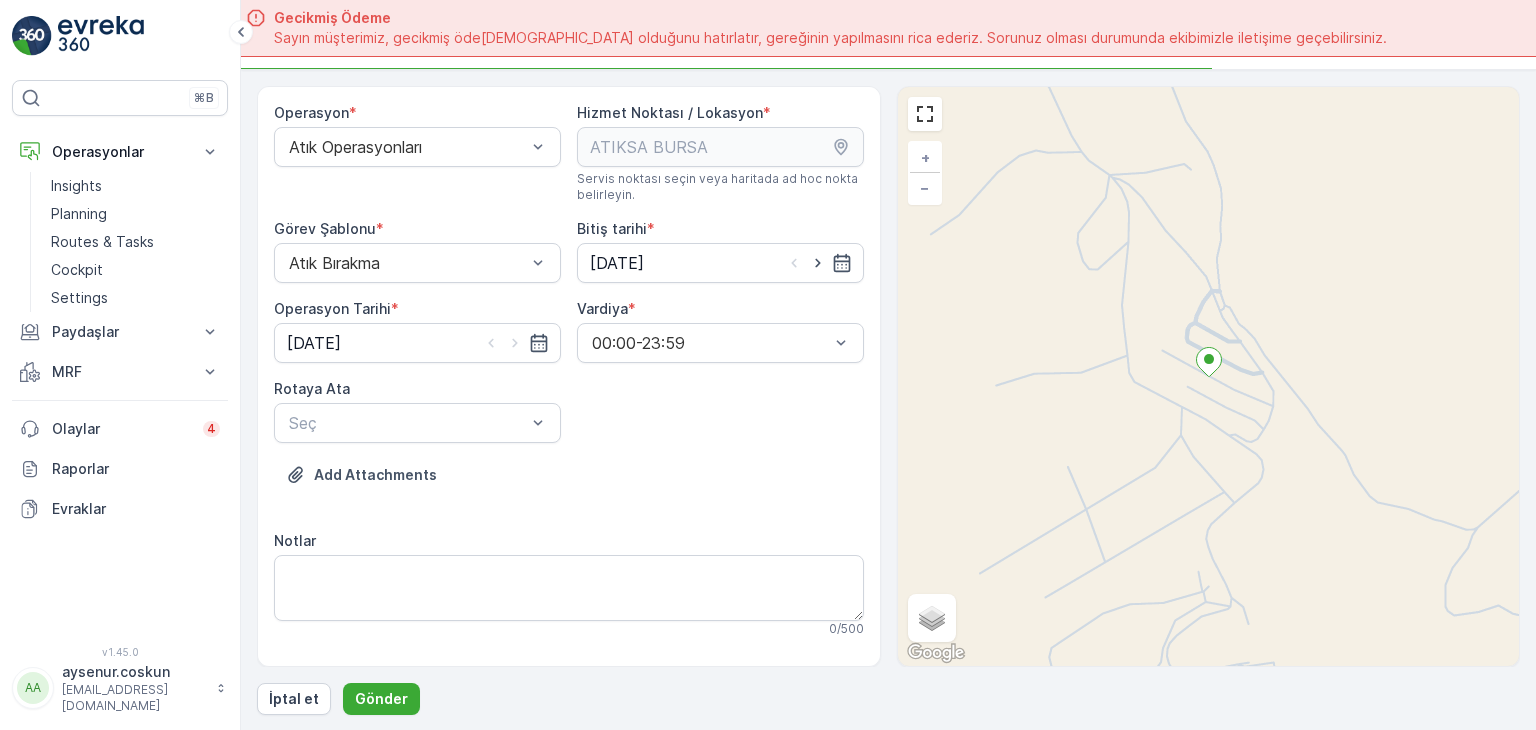 click on "Operasyon * Atık Operasyonları Hizmet Noktası / Lokasyon * Servis noktası seçin veya haritada ad hoc nokta belirleyin. pages.ops_management.service_points.add_task.add.service_point_name ATIKSA BURSA pages.ops_management.service_points.add_task.add.service_point_helper_text pages.ops_management.service_points.add_task.add.location [GEOGRAPHIC_DATA] pages.ops_management.service_points.add_task.add.location_helper_text Görev Şablonu * Atık Bırakma Bitiş tarihi * [DATE] Operasyon Tarihi * [DATE] Vardiya * 00:00-23:59 Rotaya Ata Seç Add Attachments Notlar 0  /  500" at bounding box center (569, 378) 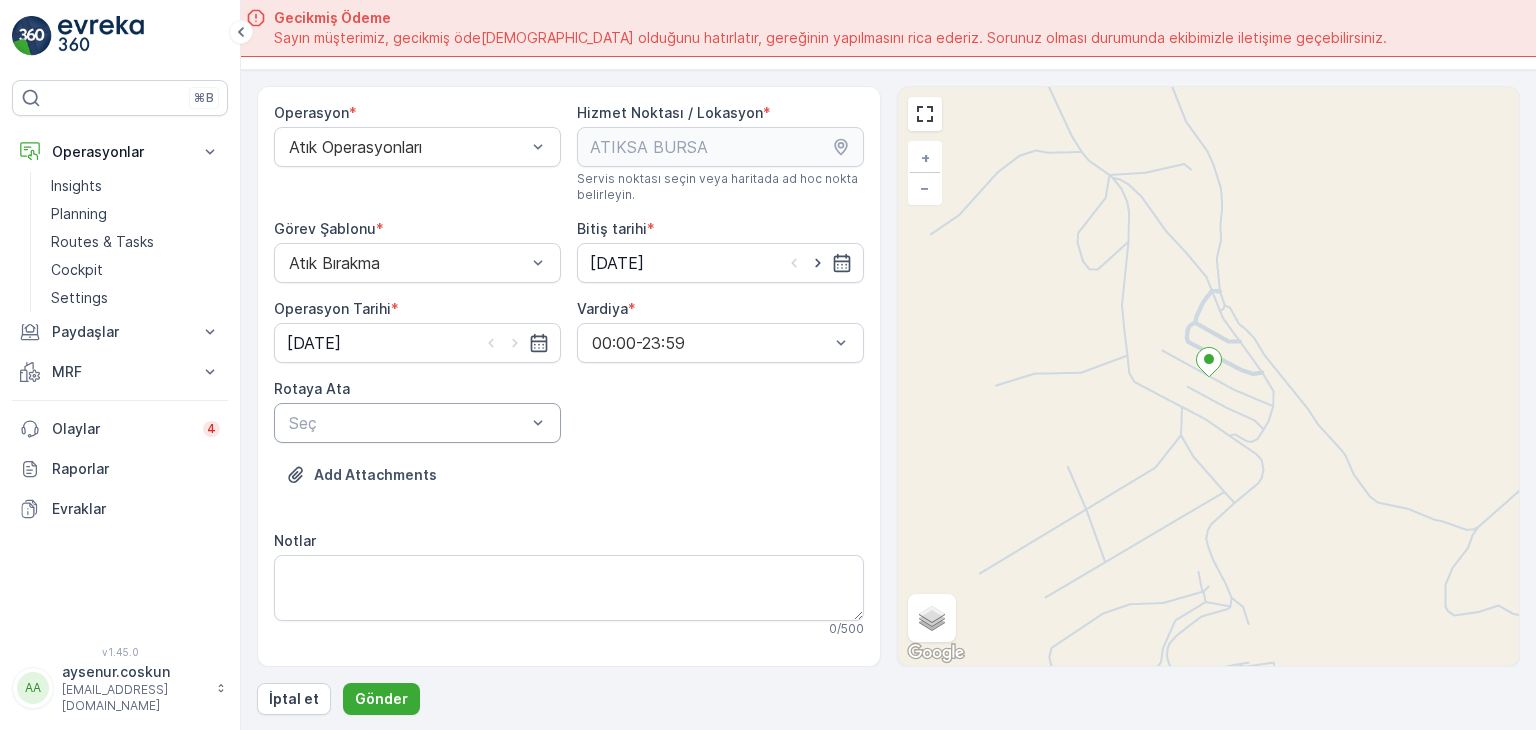 click at bounding box center (407, 423) 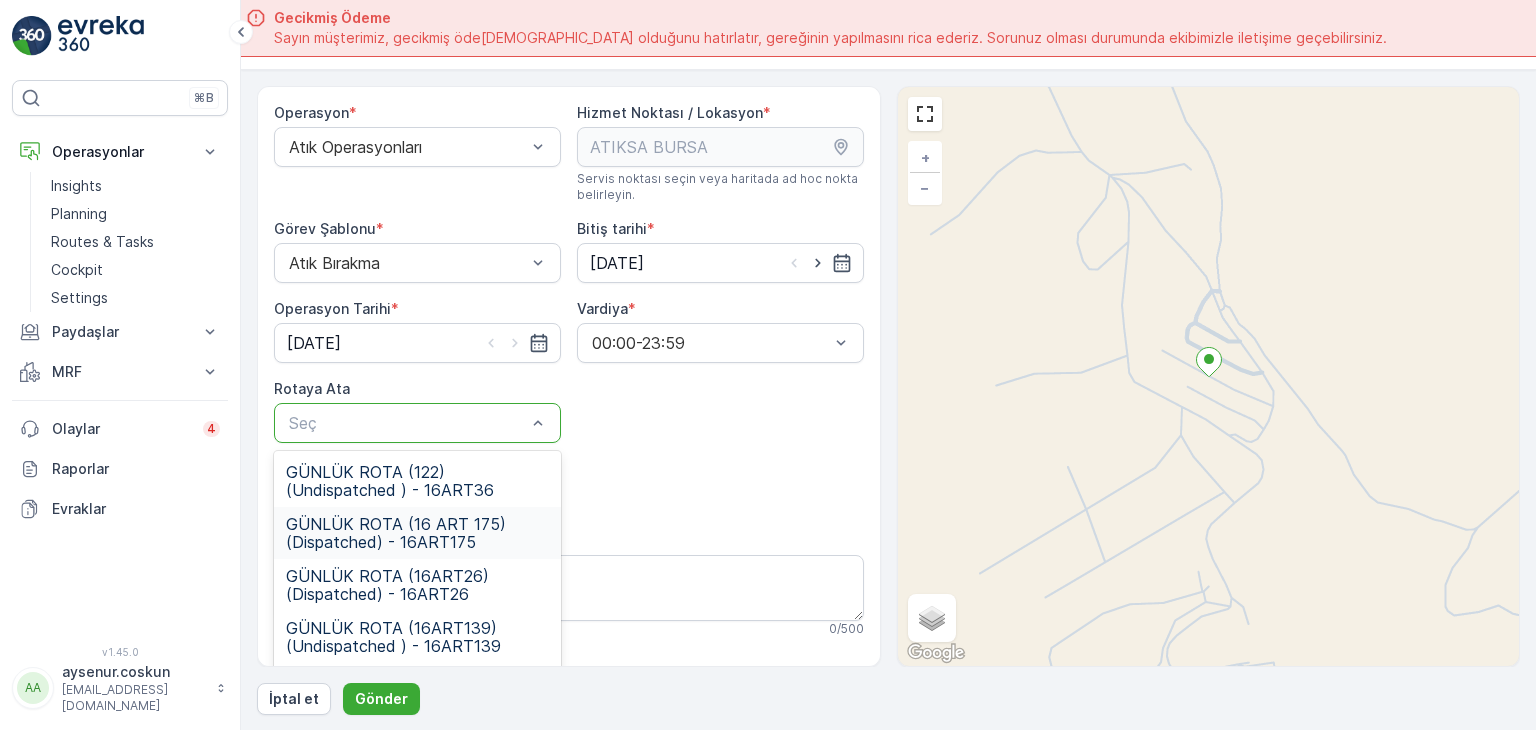 drag, startPoint x: 488, startPoint y: 535, endPoint x: 525, endPoint y: 533, distance: 37.054016 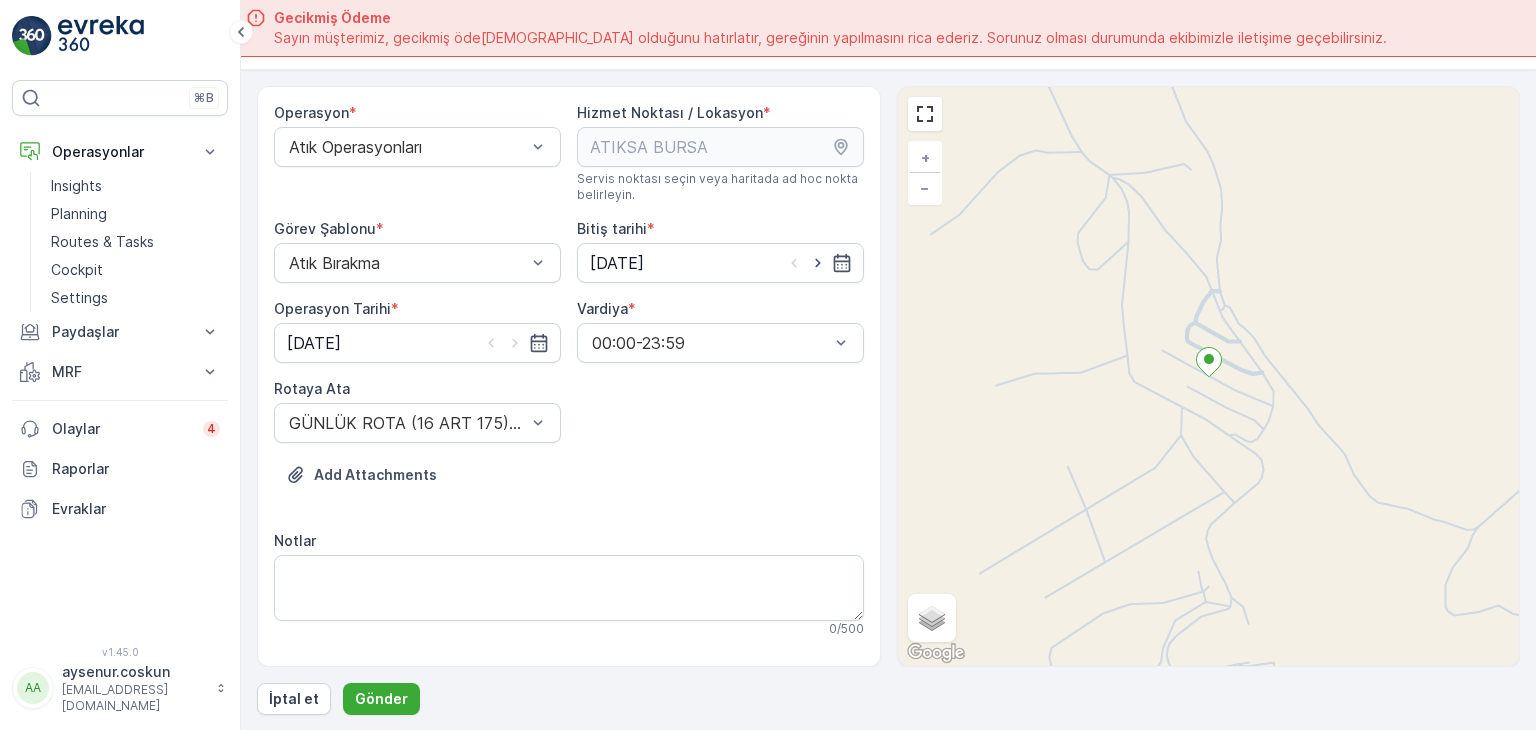 click on "Add Attachments" at bounding box center [569, 487] 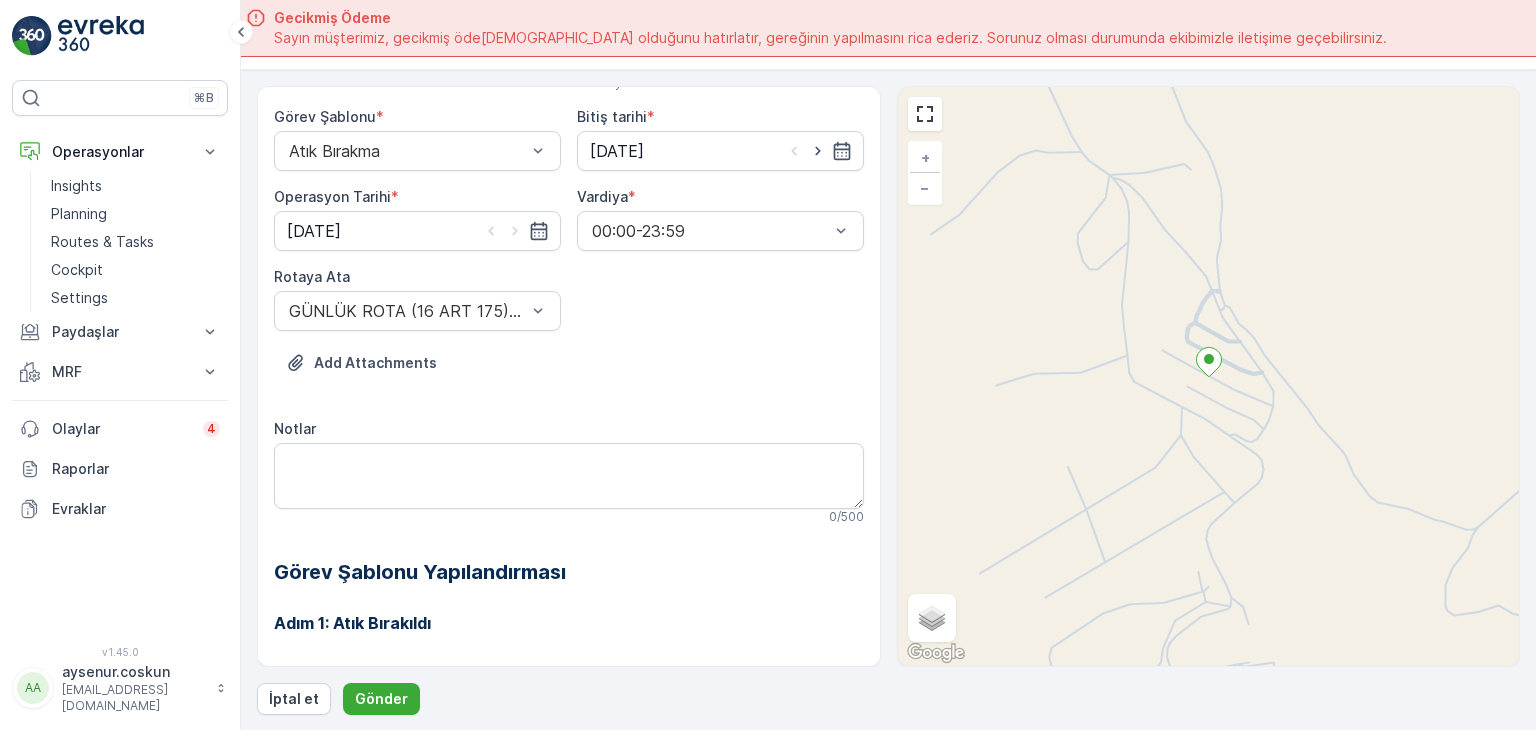 scroll, scrollTop: 184, scrollLeft: 0, axis: vertical 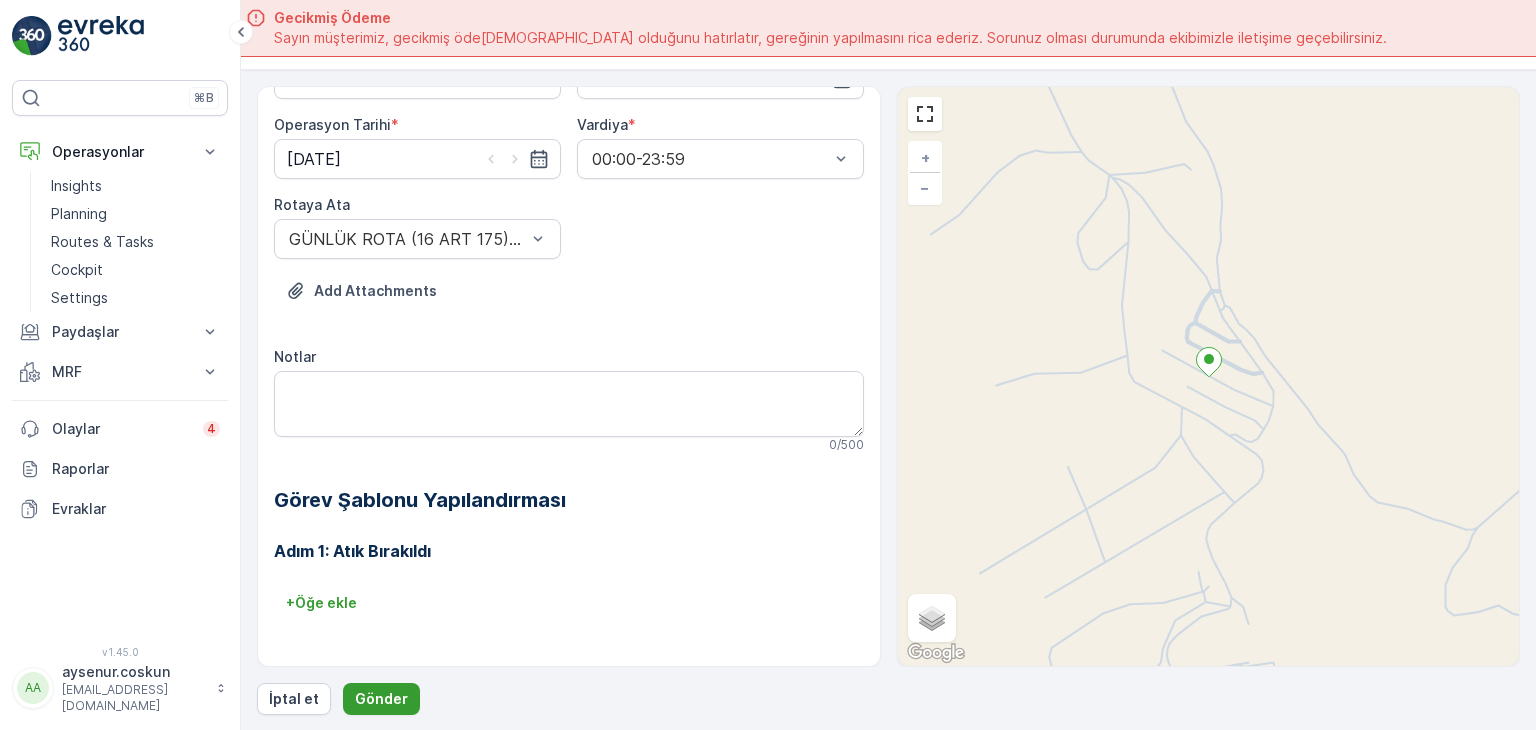 click on "Gönder" at bounding box center (381, 699) 